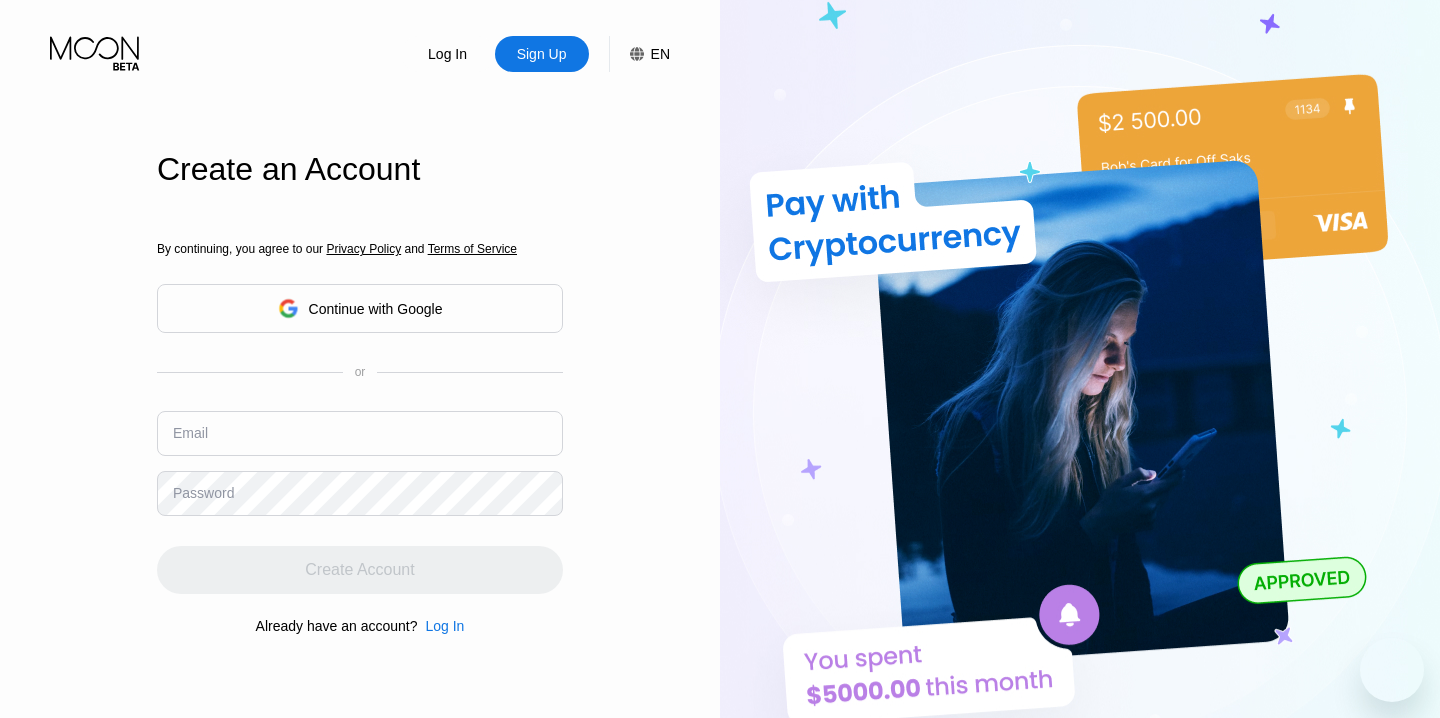 scroll, scrollTop: 0, scrollLeft: 0, axis: both 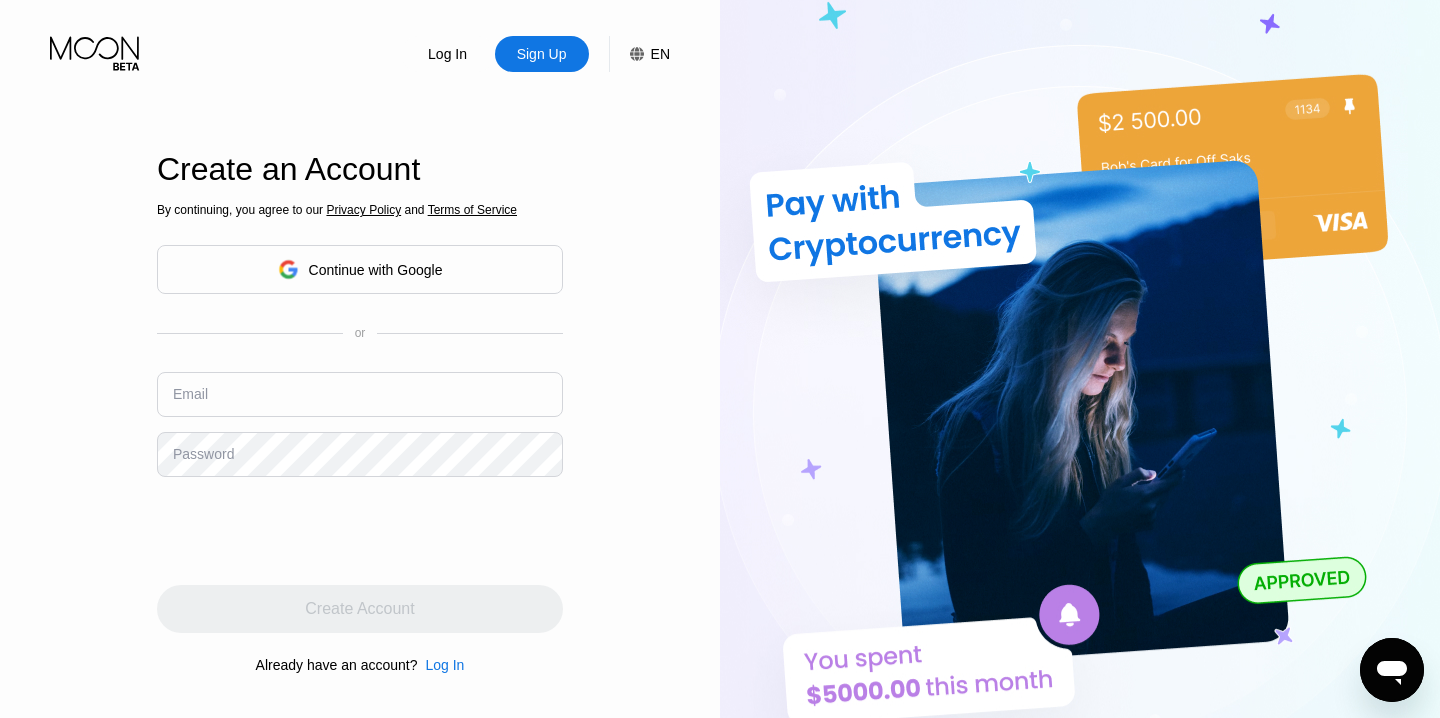 click at bounding box center (360, 394) 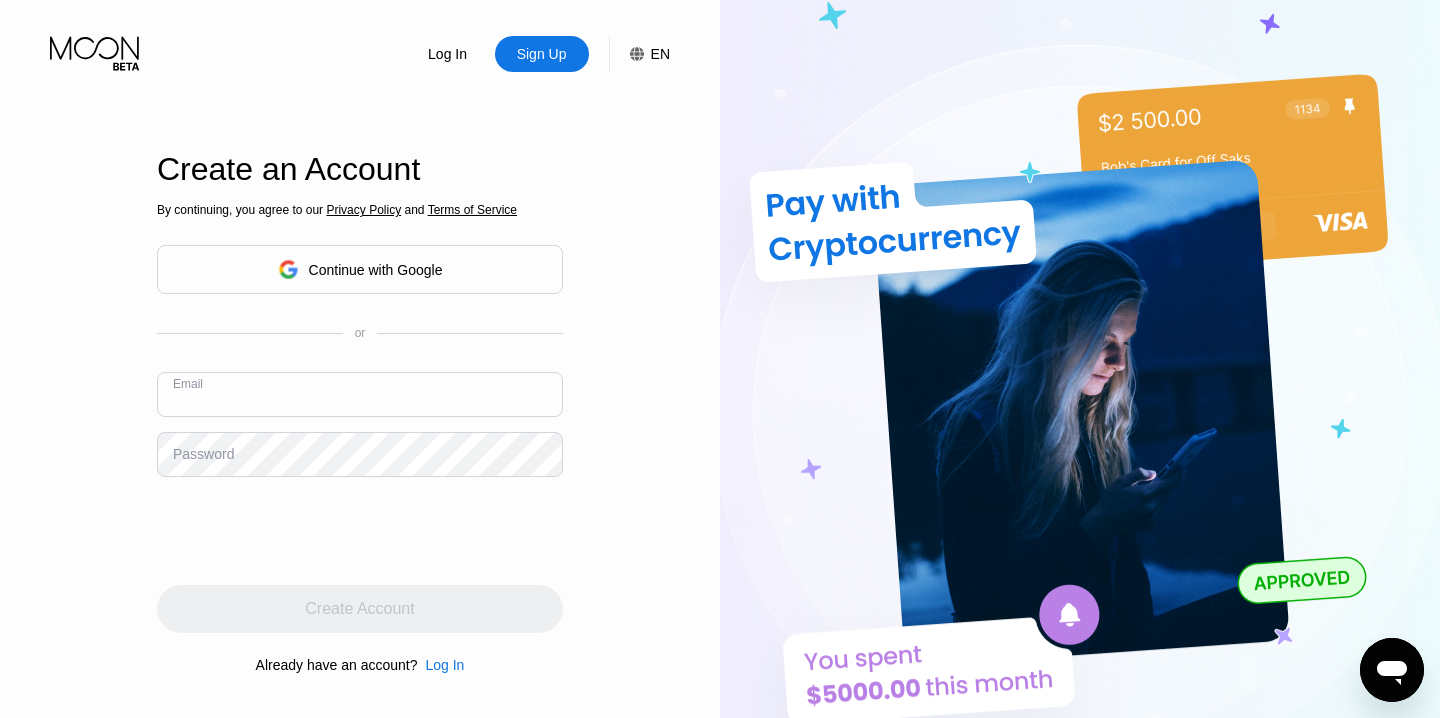 click on "Log In Sign Up EN Language Select an item Save Create an Account By continuing, you agree to our   Privacy Policy   and   Terms of Service Continue with Google or Email Password Create Account Already have an account? Log In" at bounding box center [360, 395] 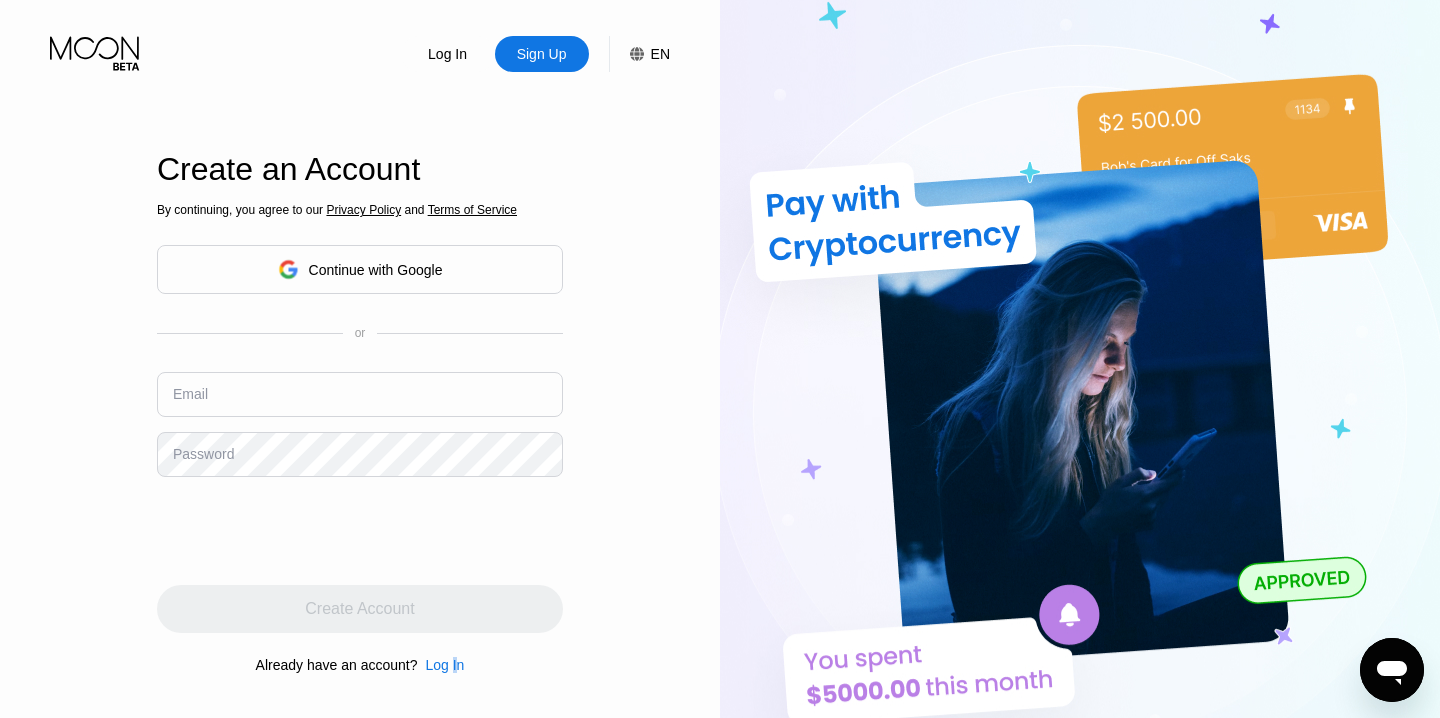 click on "Log In" at bounding box center [444, 665] 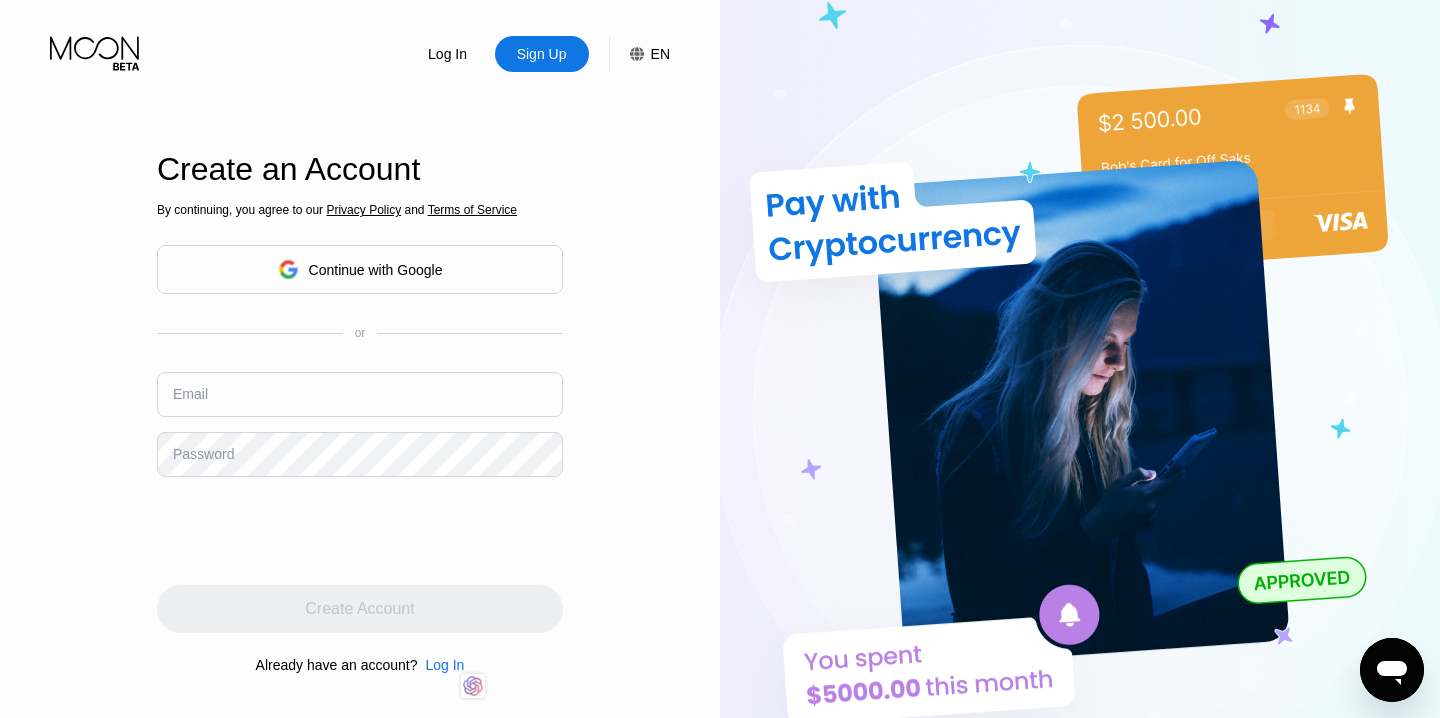 click at bounding box center [360, 394] 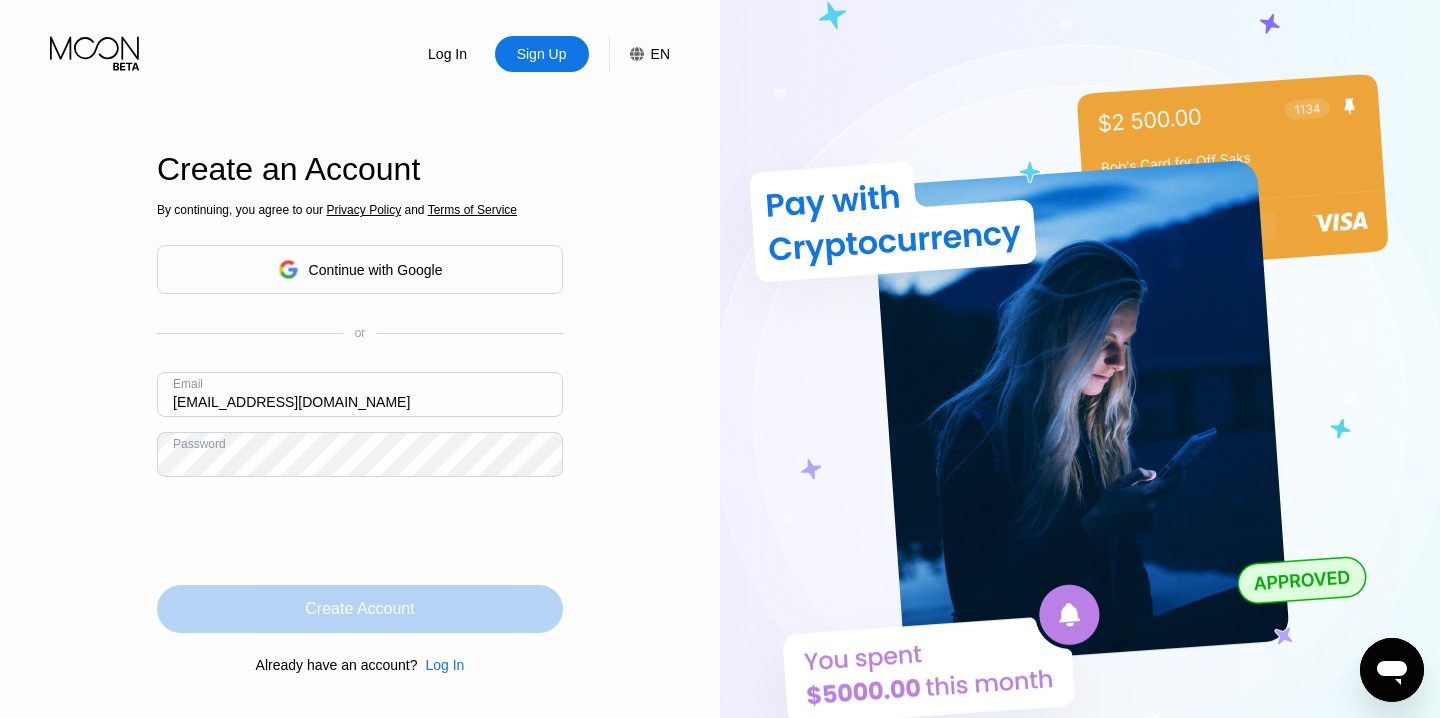 click on "Create Account" at bounding box center (359, 609) 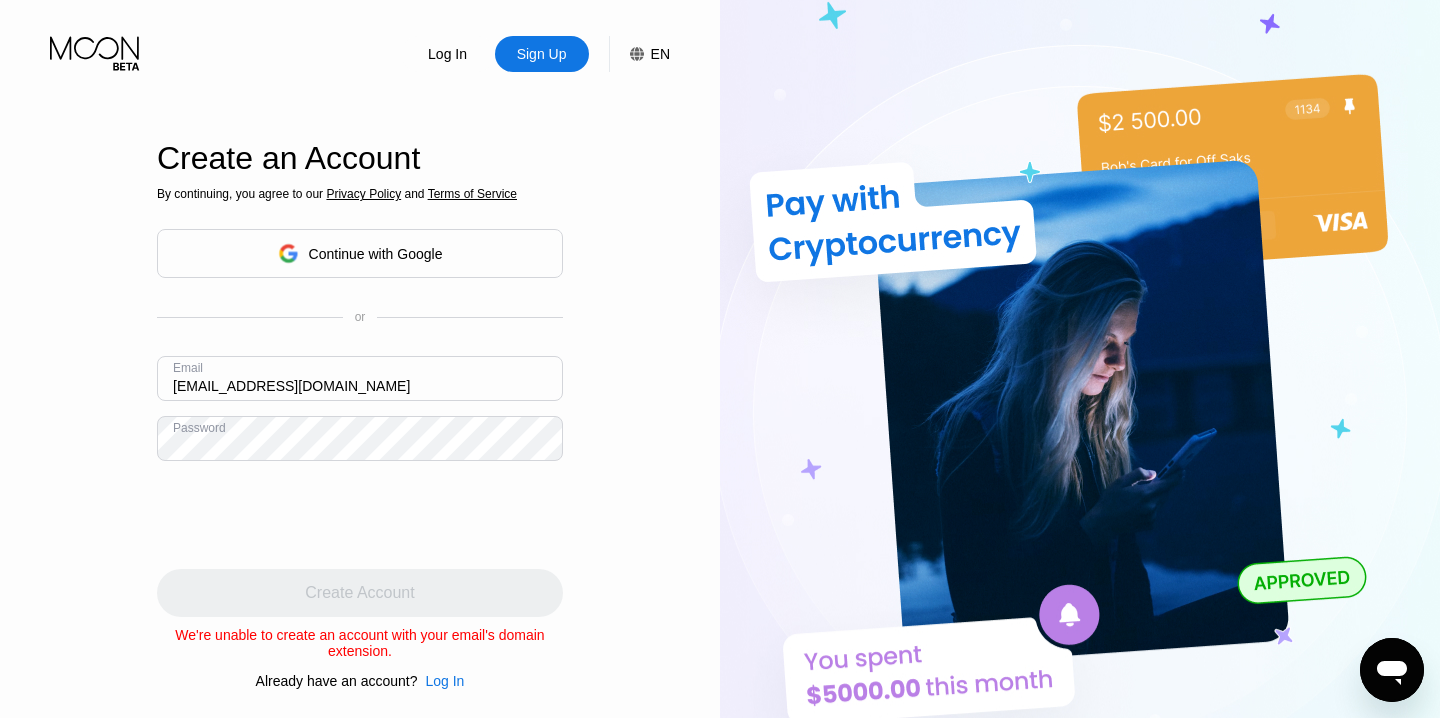 click on "We're unable to create an account with your email's domain extension." at bounding box center (360, 643) 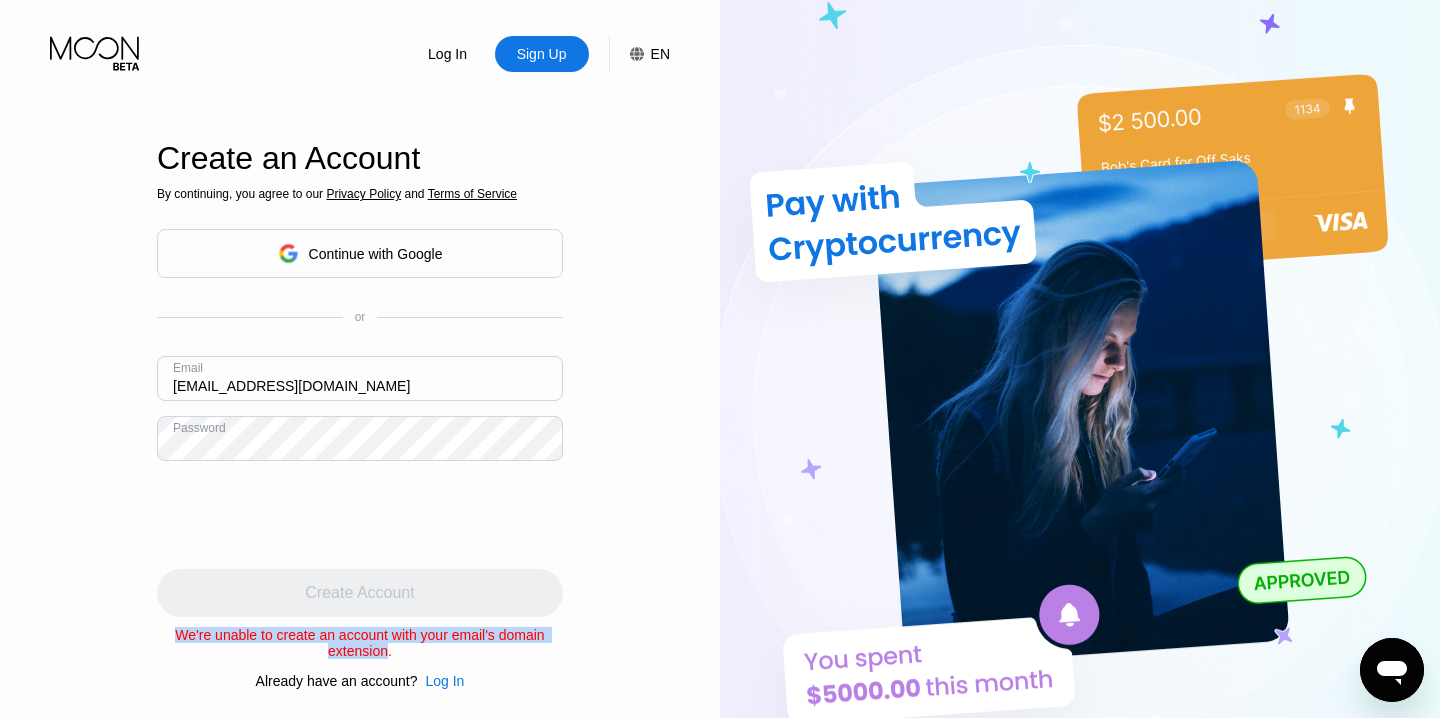 drag, startPoint x: 186, startPoint y: 633, endPoint x: 391, endPoint y: 664, distance: 207.33066 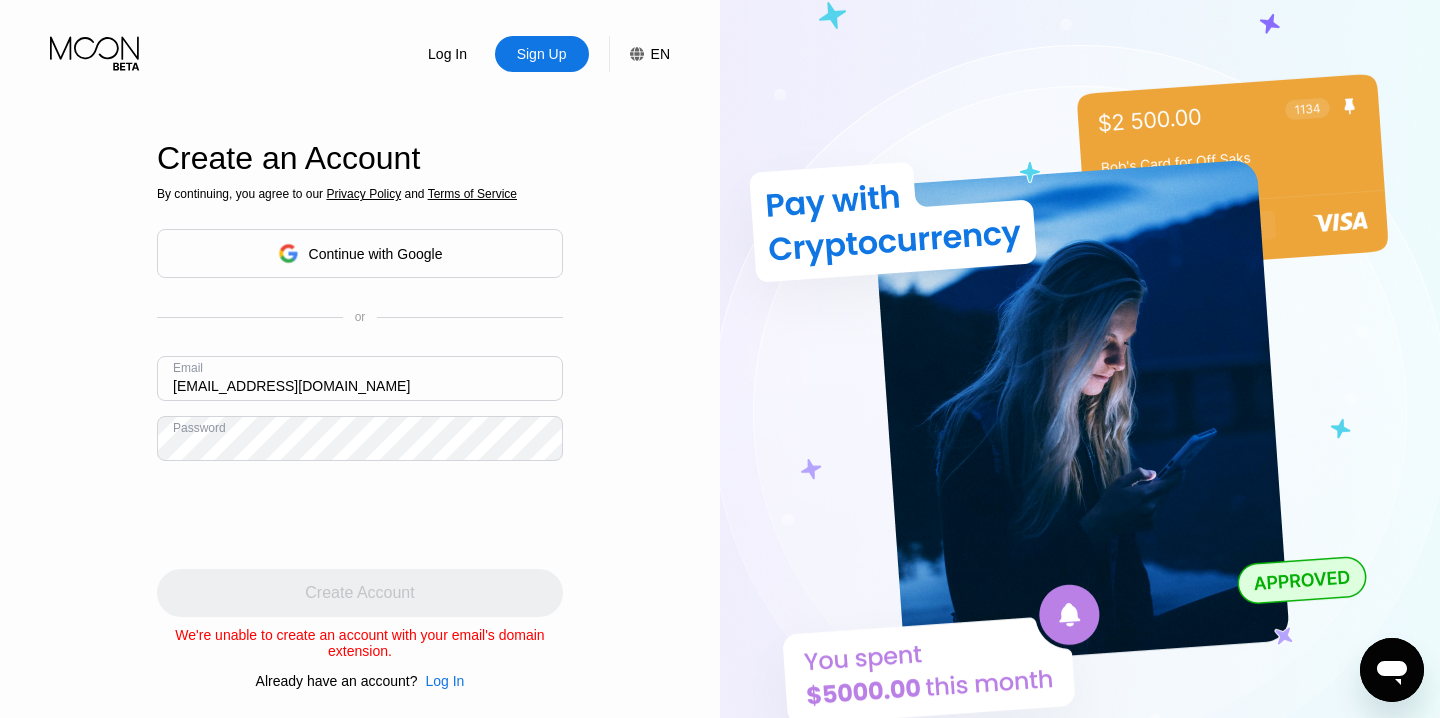 click on "[EMAIL_ADDRESS][DOMAIN_NAME]" at bounding box center [360, 378] 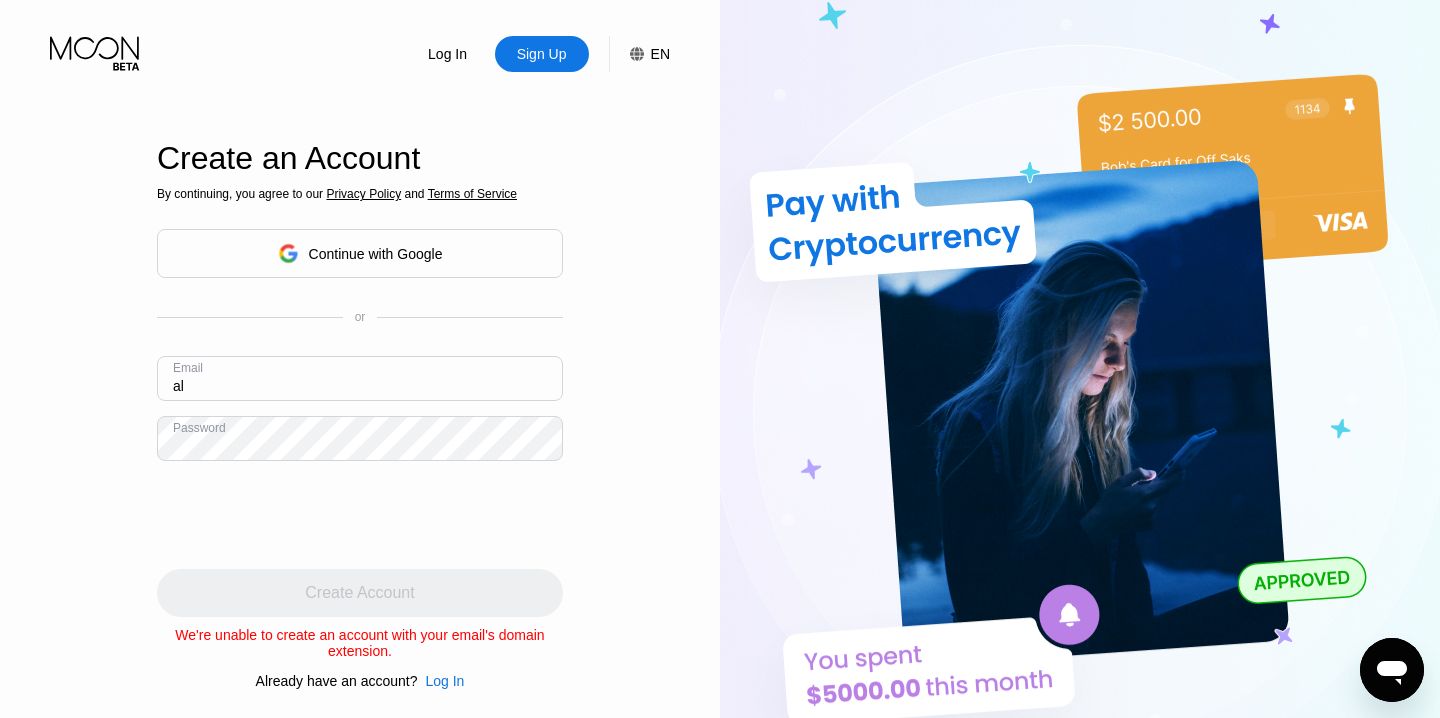 type on "a" 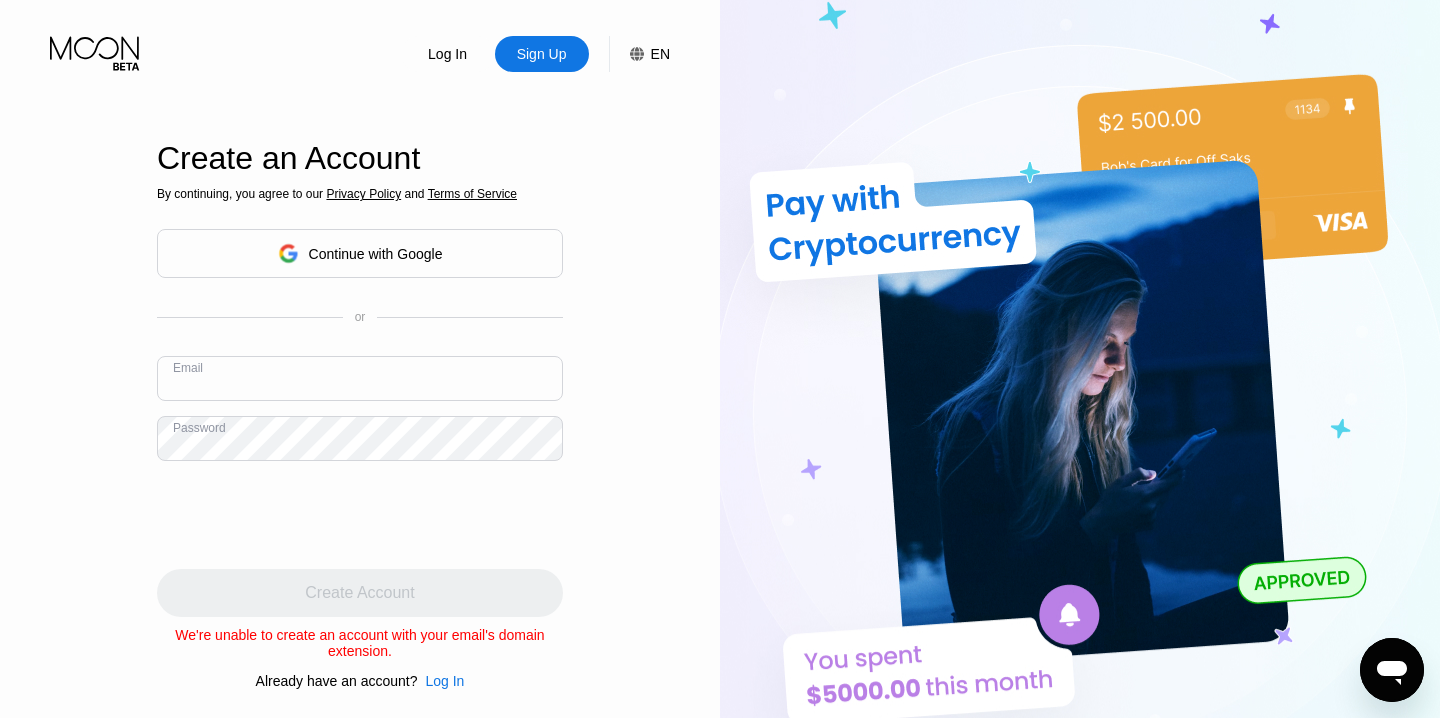 drag, startPoint x: 264, startPoint y: 387, endPoint x: 251, endPoint y: 392, distance: 13.928389 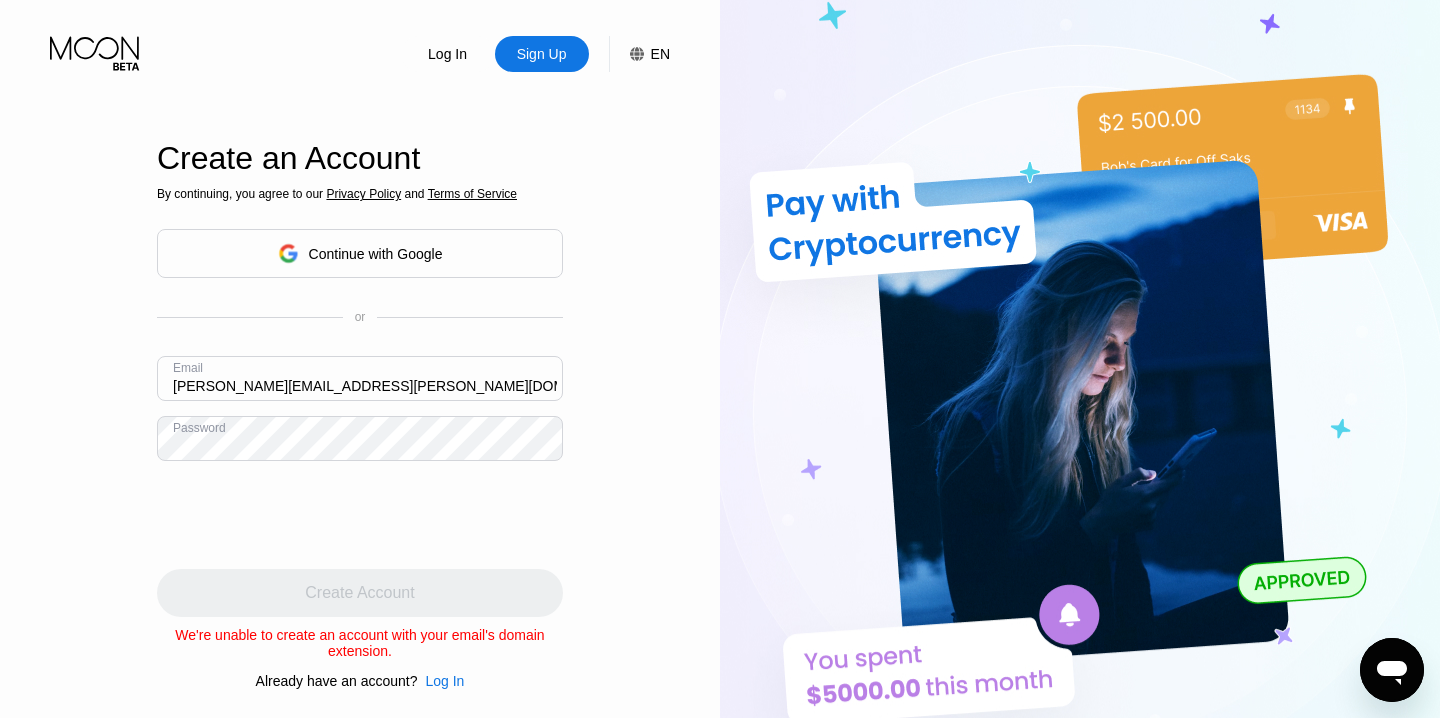 type on "[PERSON_NAME][EMAIL_ADDRESS][PERSON_NAME][DOMAIN_NAME]" 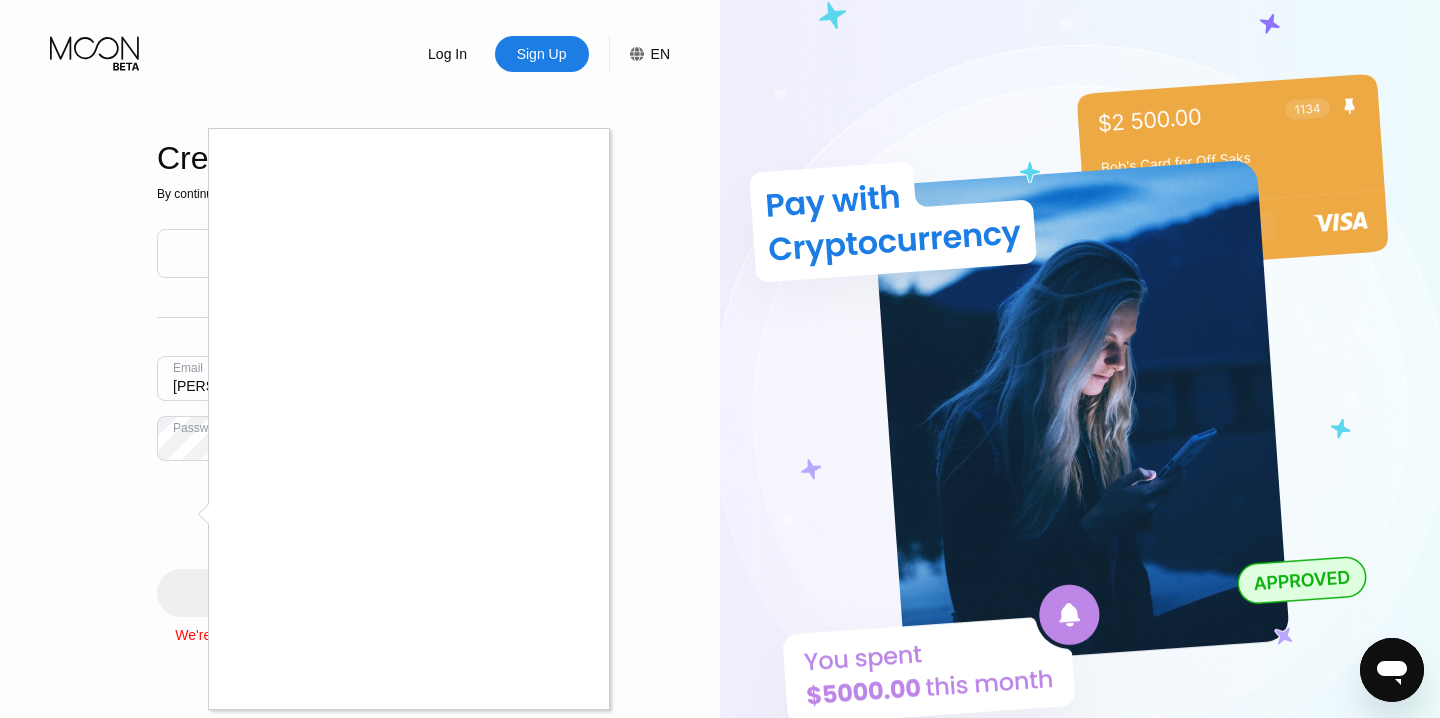 scroll, scrollTop: 114, scrollLeft: 0, axis: vertical 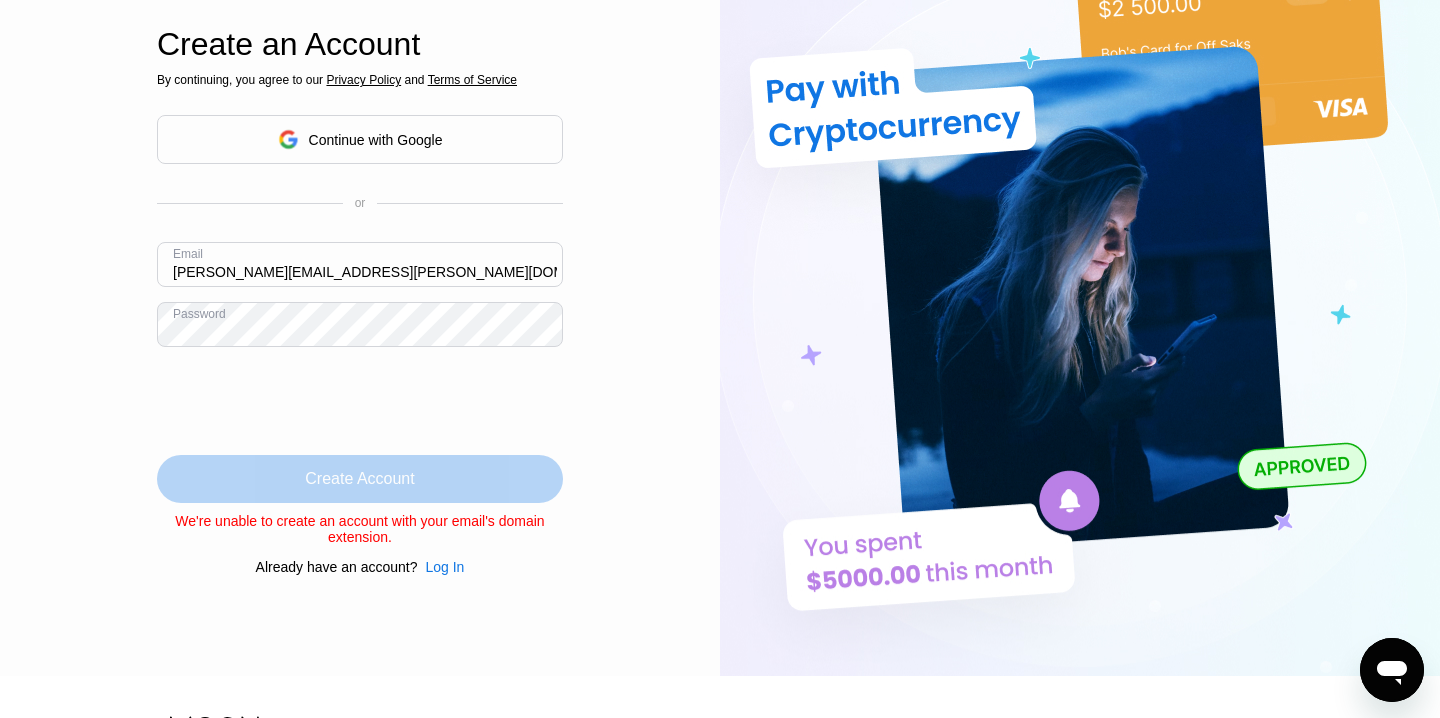 click on "Create Account" at bounding box center [360, 479] 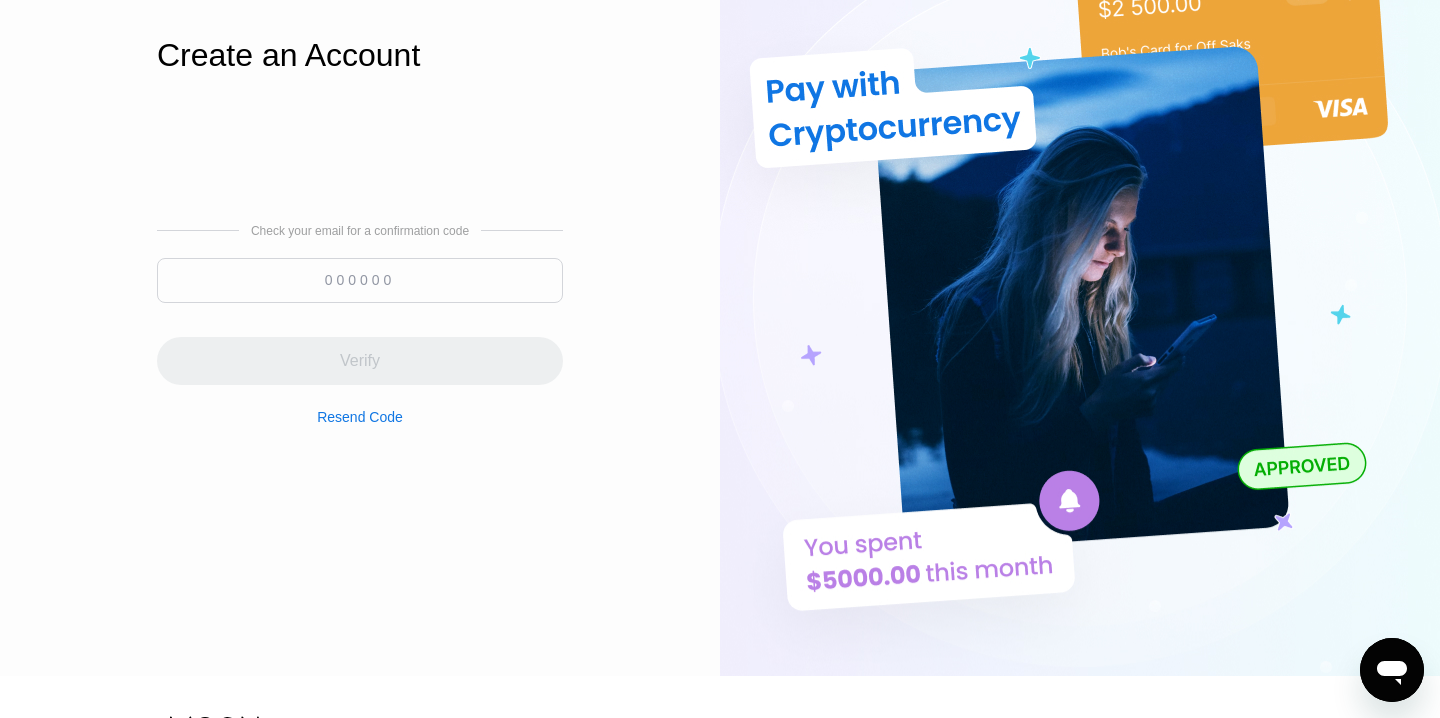 click at bounding box center [360, 280] 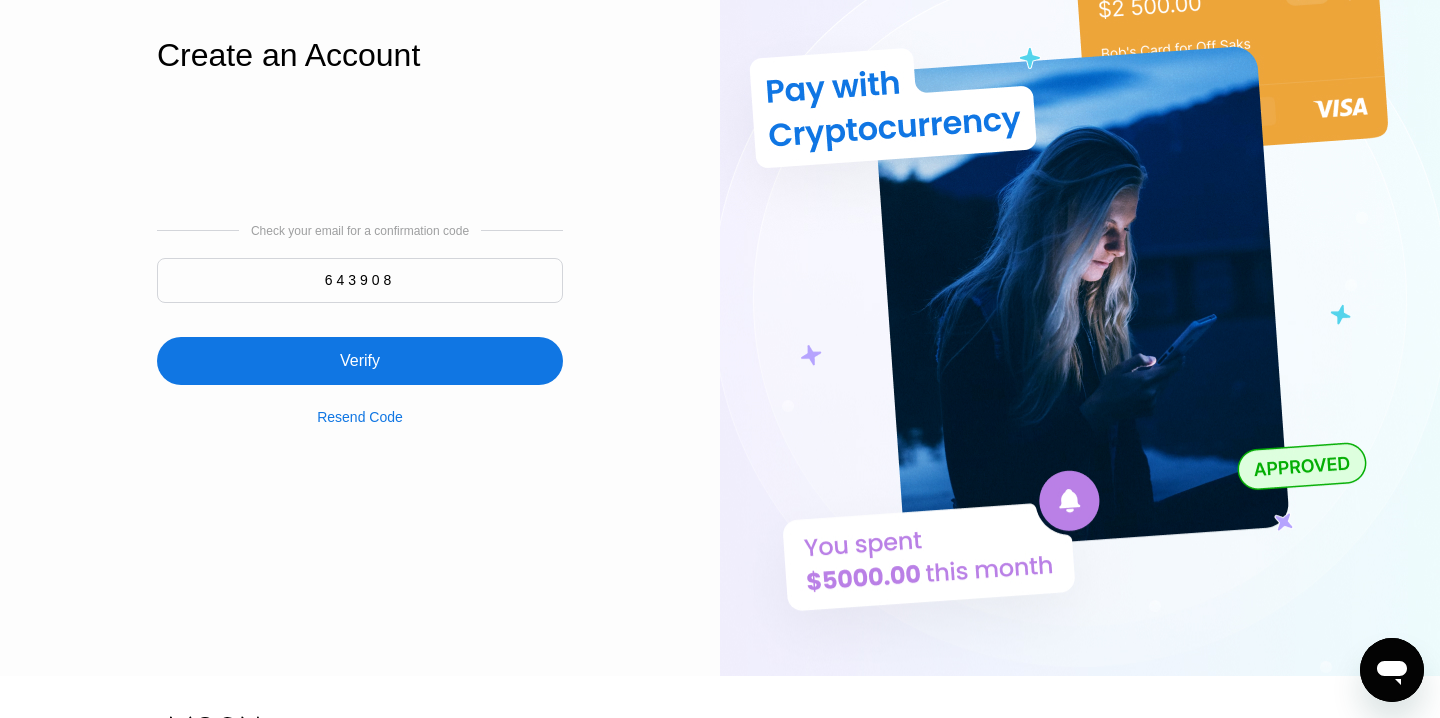 type on "643908" 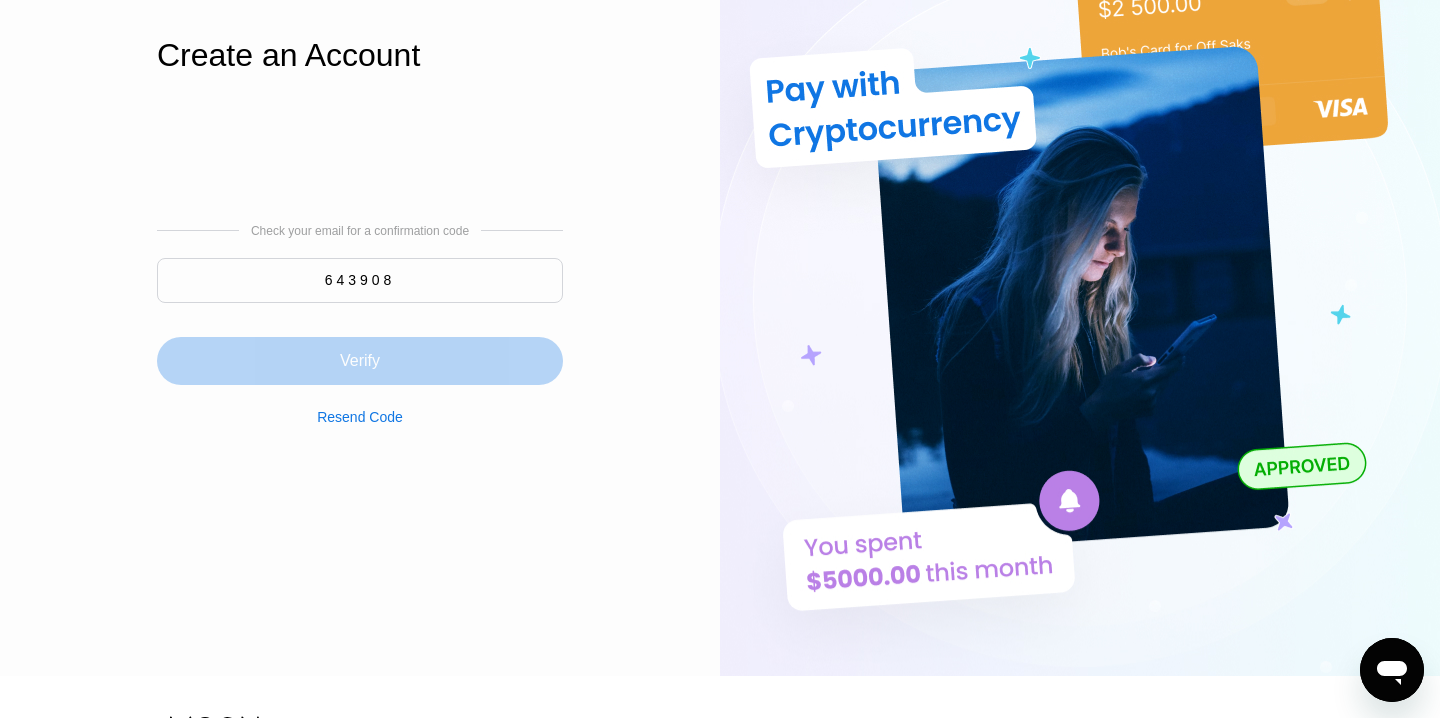 click on "Verify" at bounding box center (360, 361) 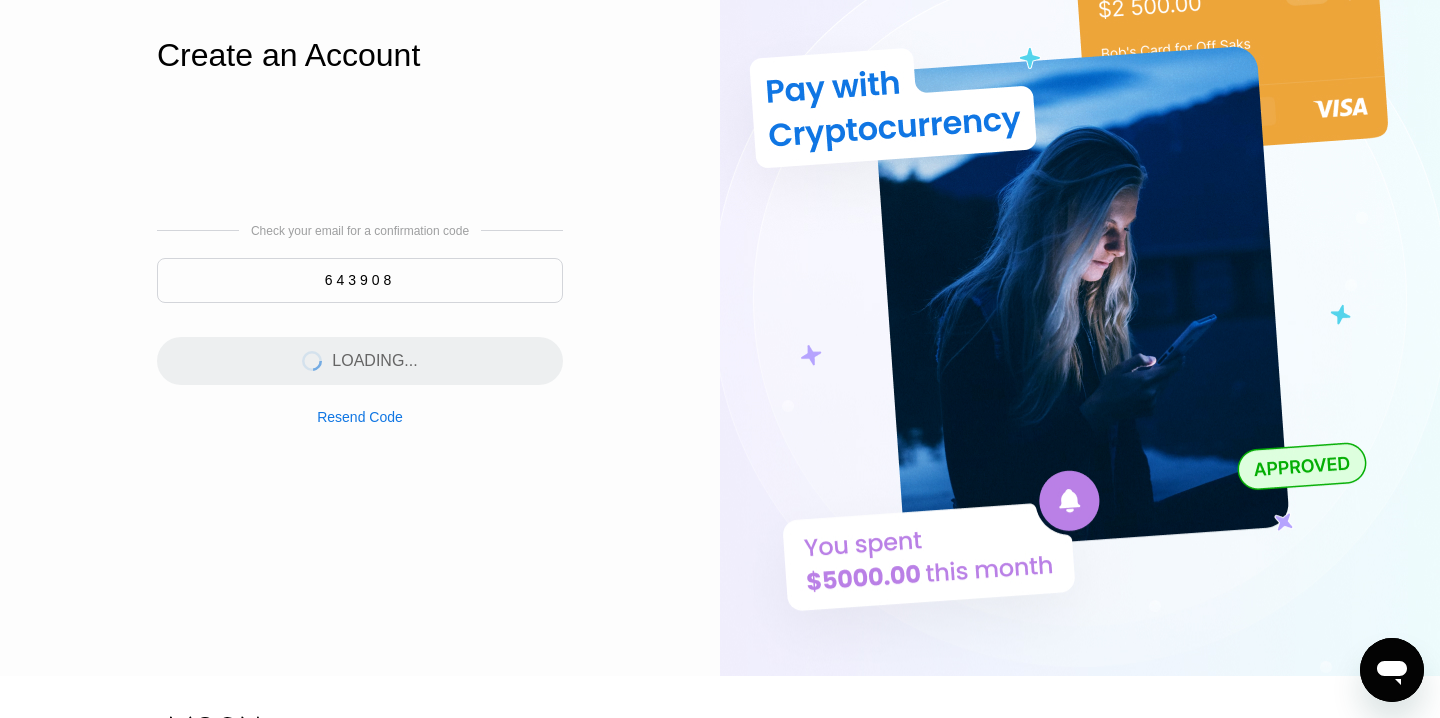 scroll, scrollTop: 0, scrollLeft: 0, axis: both 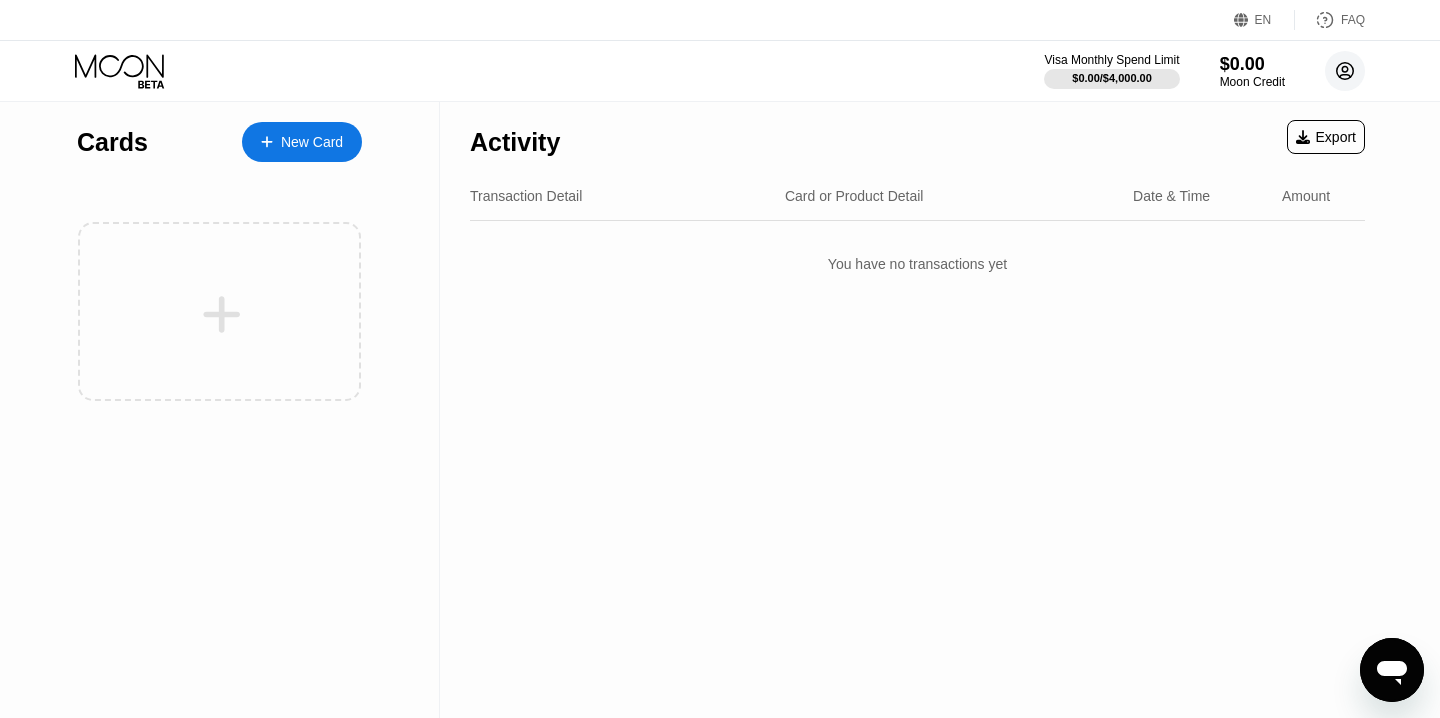 click 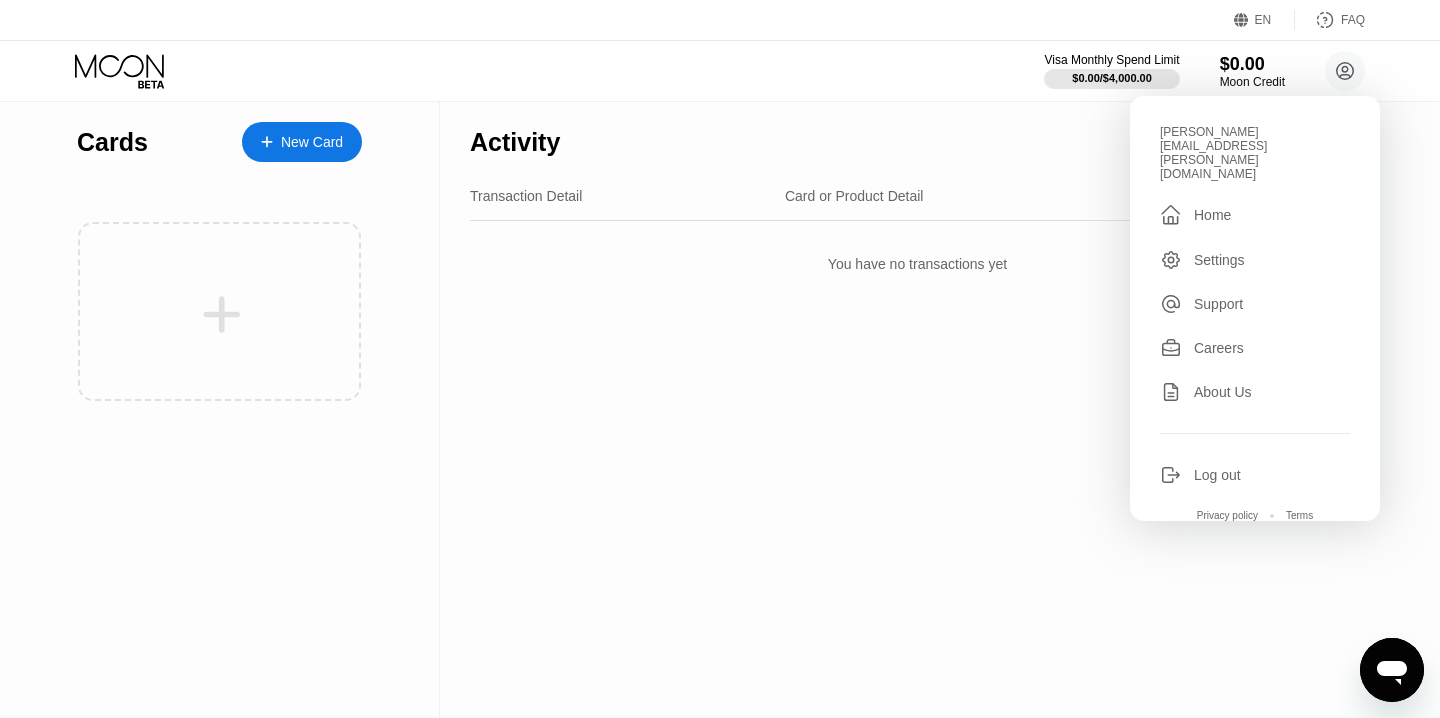 click on "Settings" at bounding box center (1219, 260) 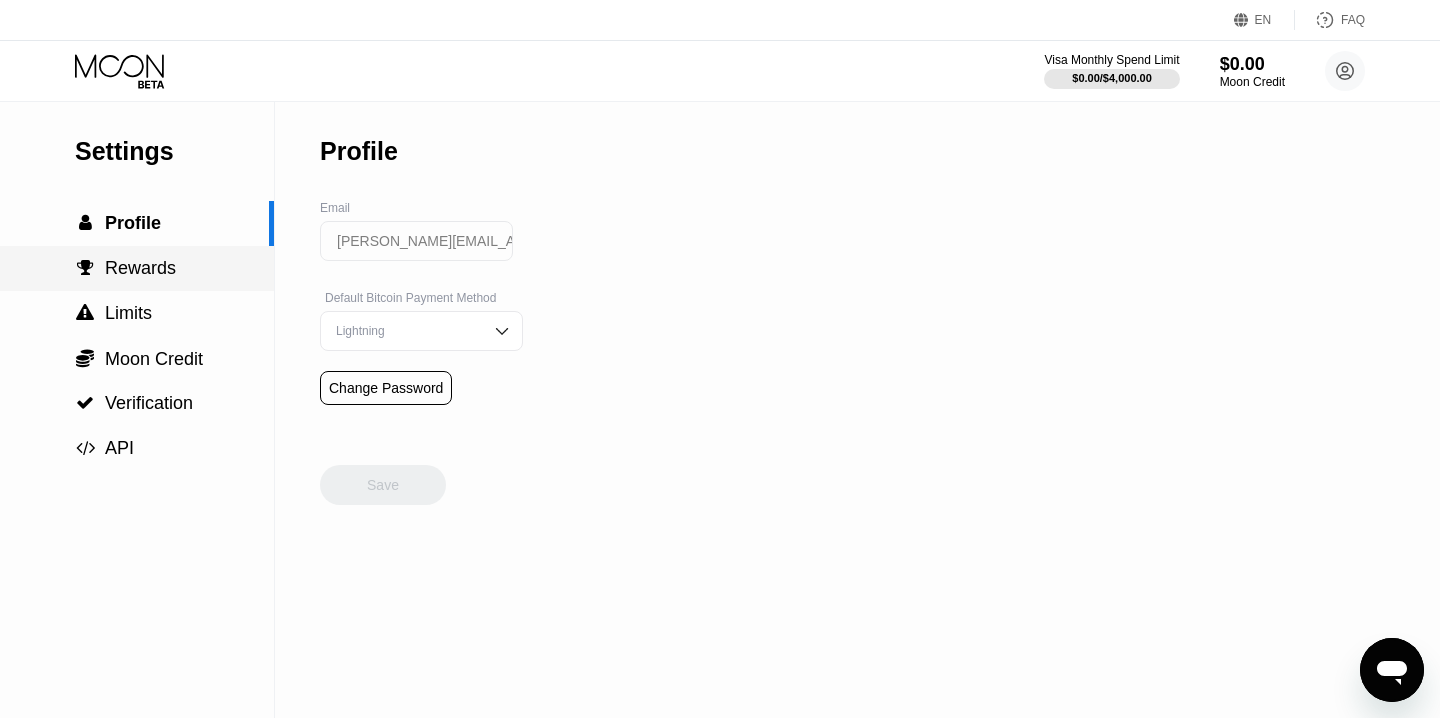 click on "Rewards" at bounding box center (140, 268) 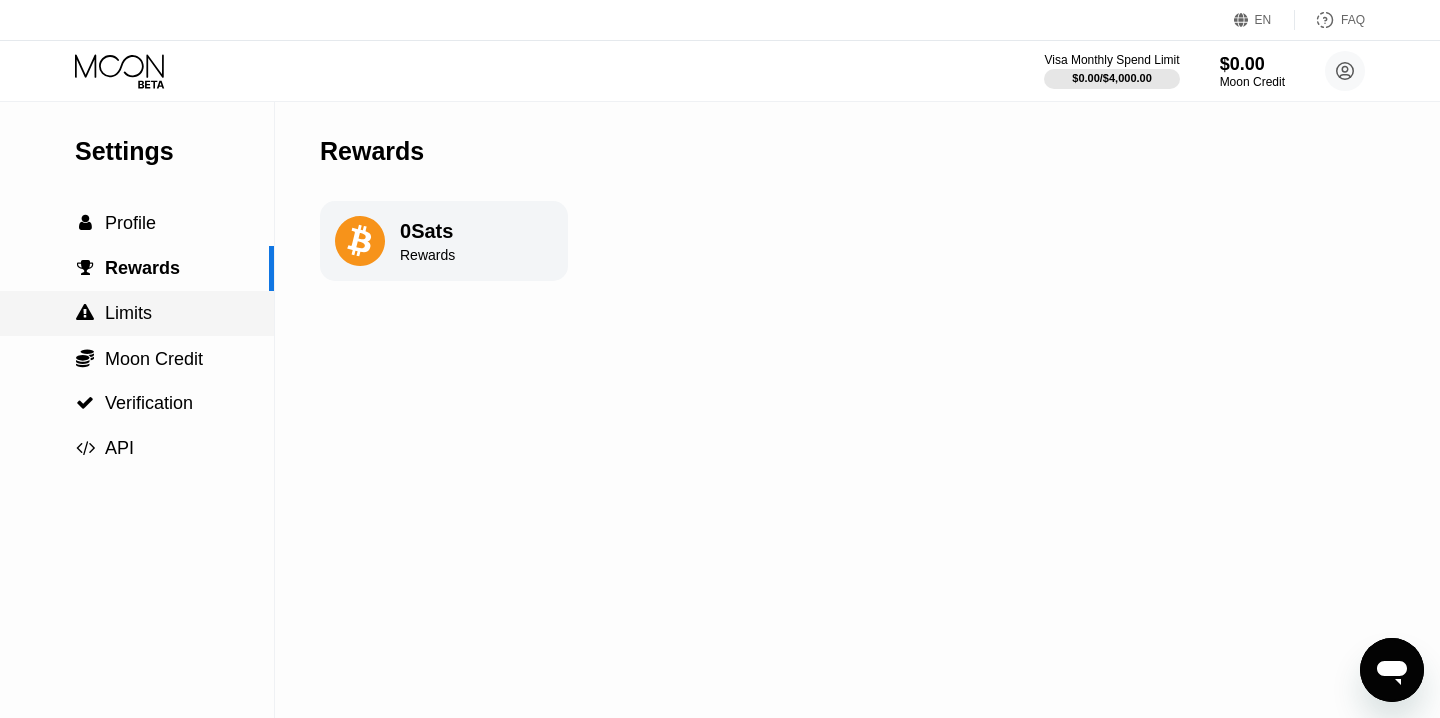 click on "Limits" at bounding box center [128, 313] 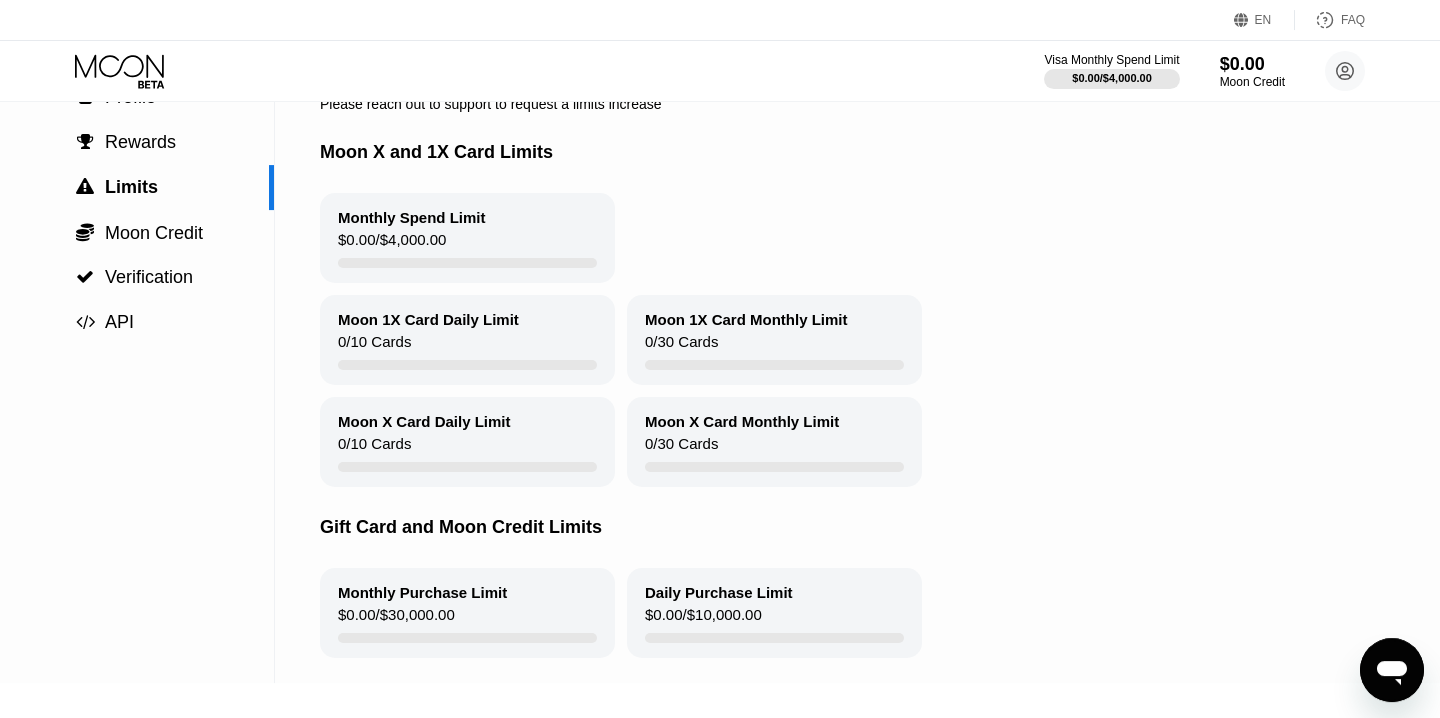 scroll, scrollTop: 114, scrollLeft: 0, axis: vertical 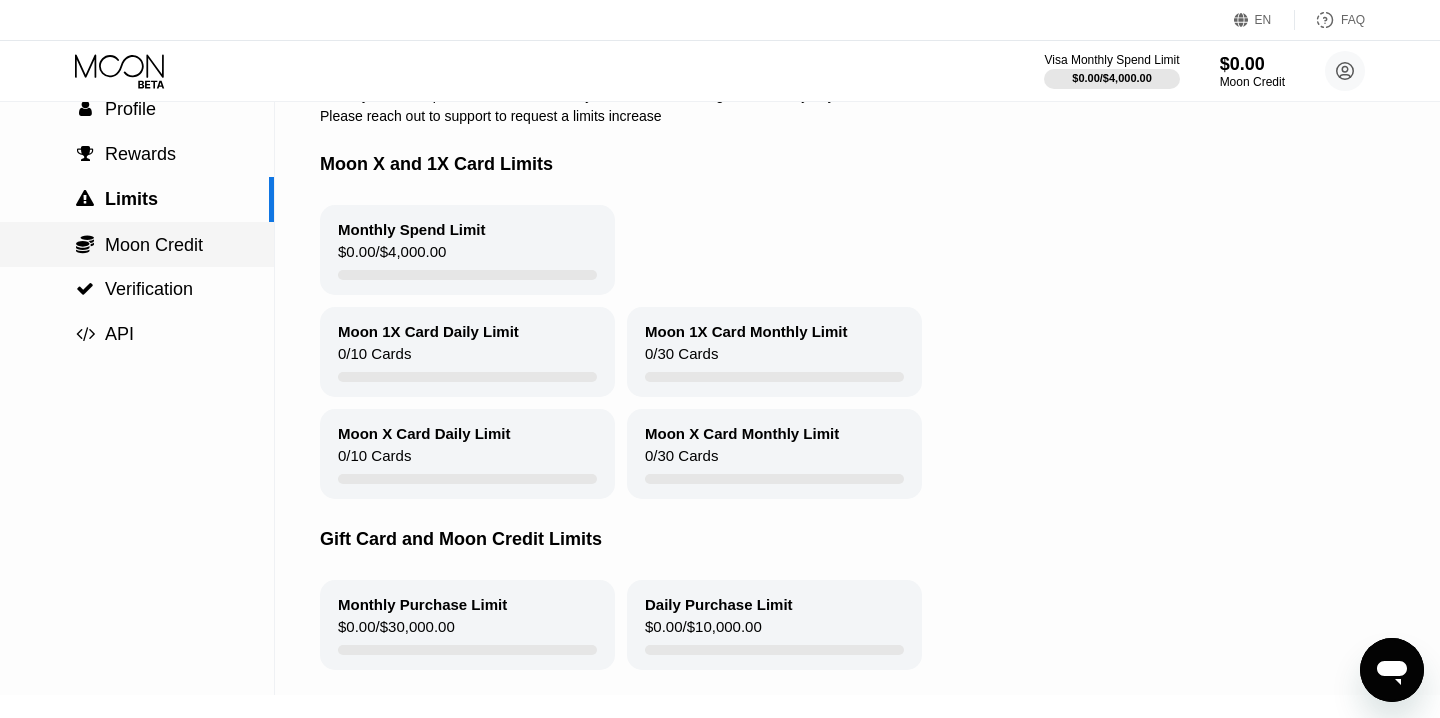click on " Moon Credit" at bounding box center [137, 244] 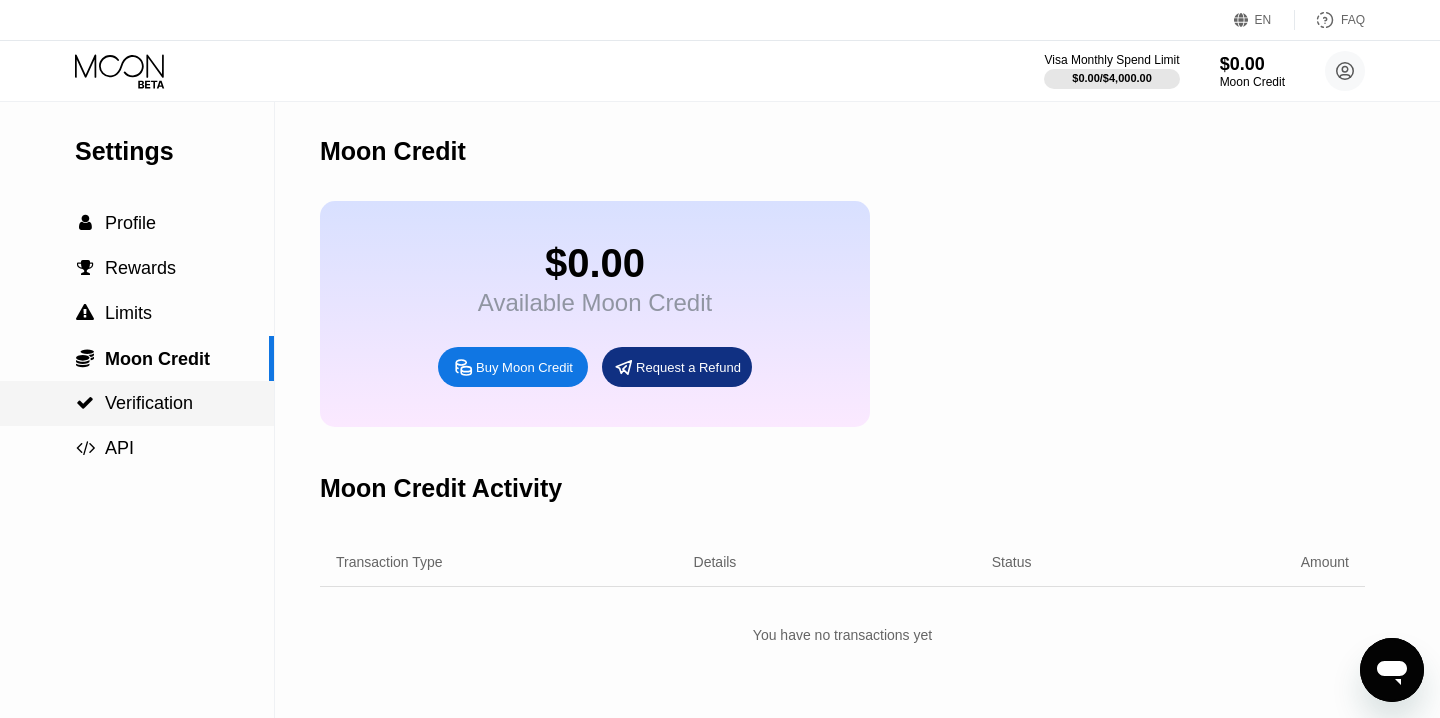 click on " Verification" at bounding box center (137, 403) 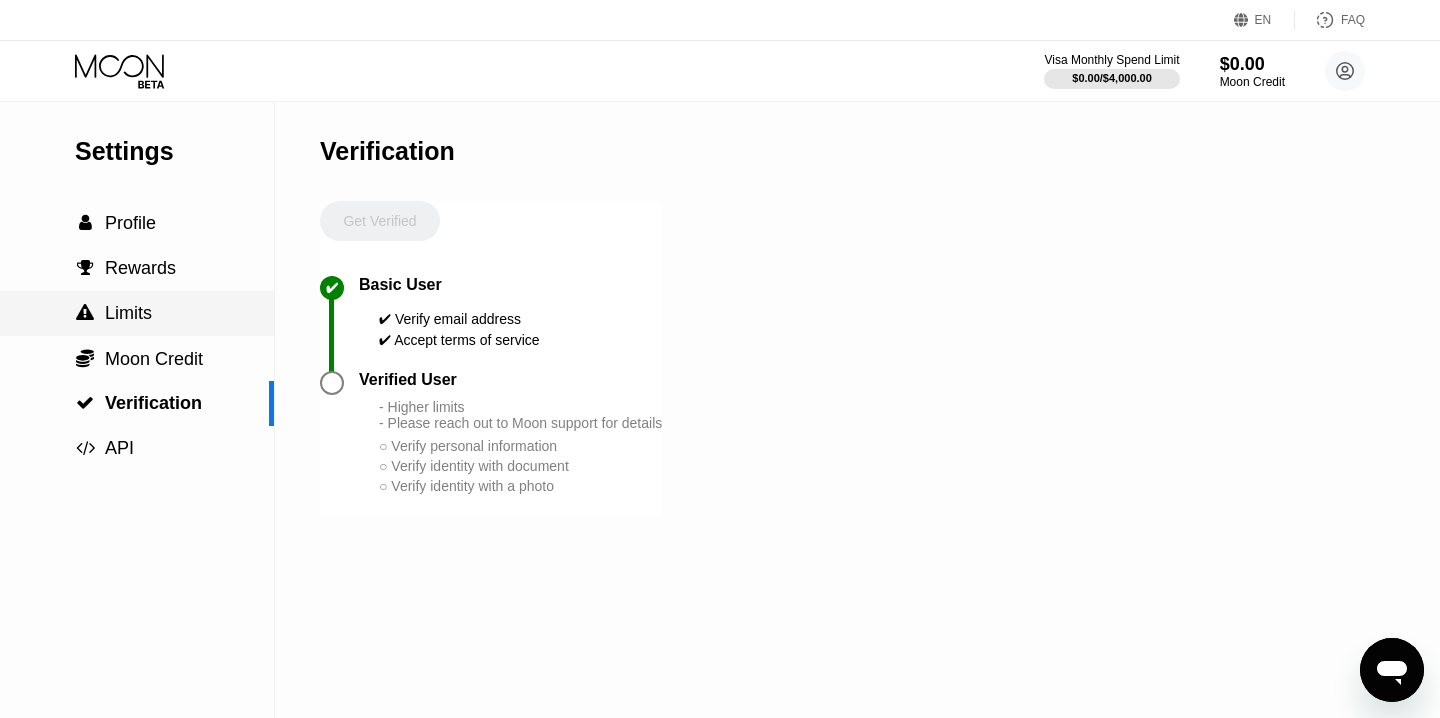 click on "Limits" at bounding box center (128, 313) 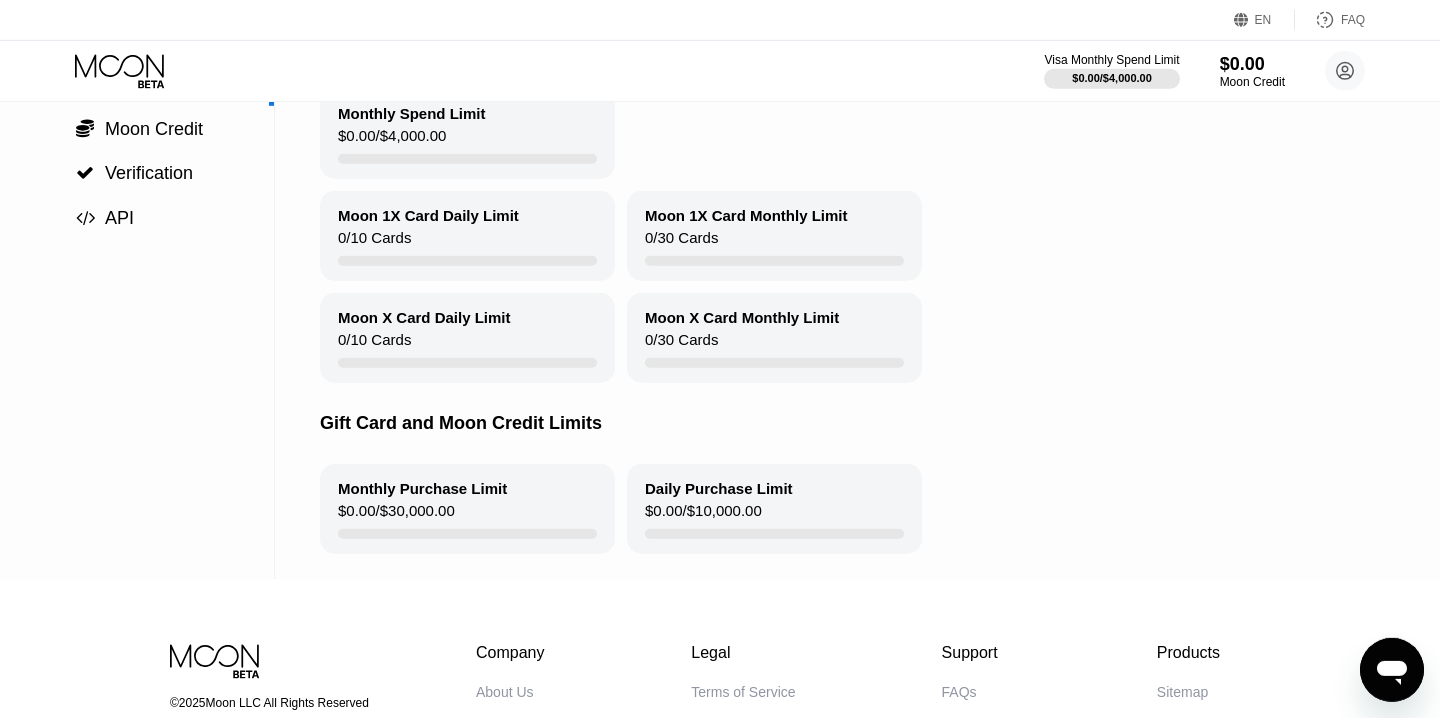 scroll, scrollTop: 0, scrollLeft: 0, axis: both 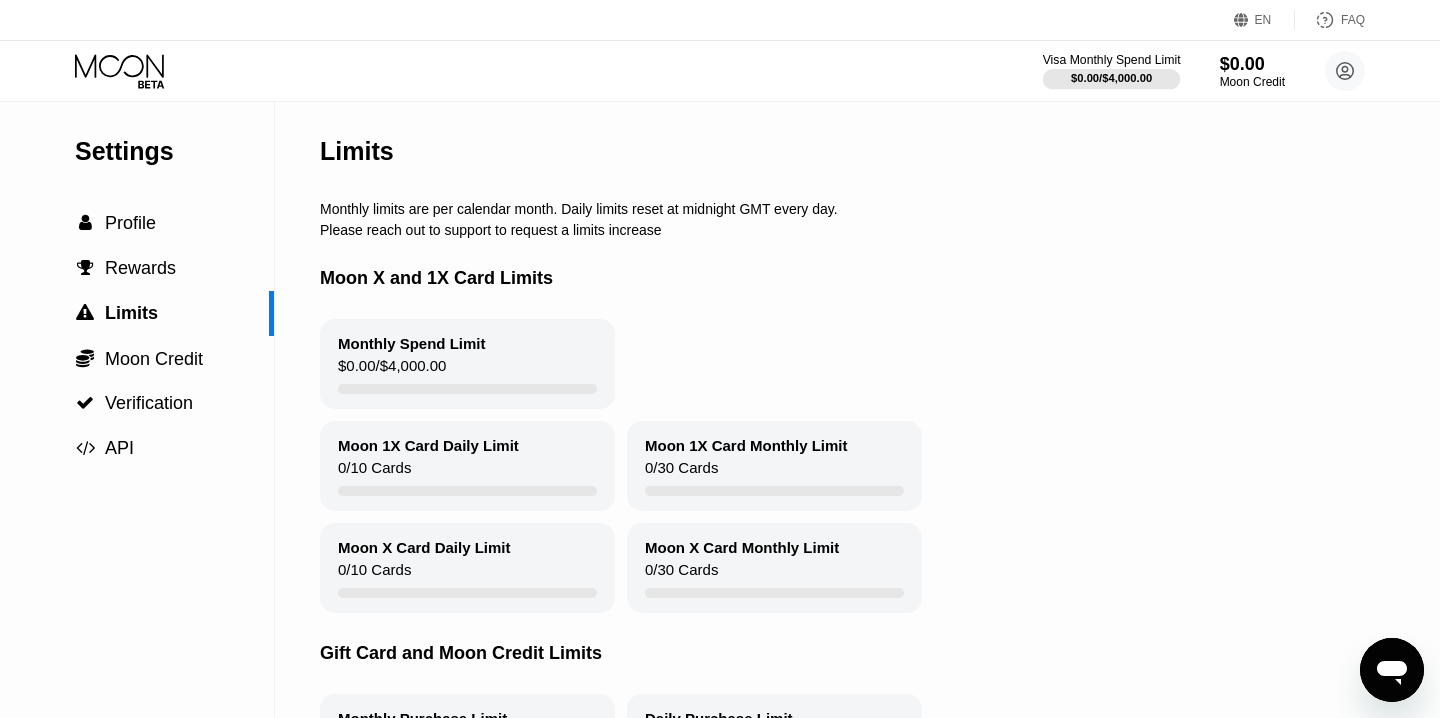 click on "$0.00 / $4,000.00" at bounding box center [1111, 78] 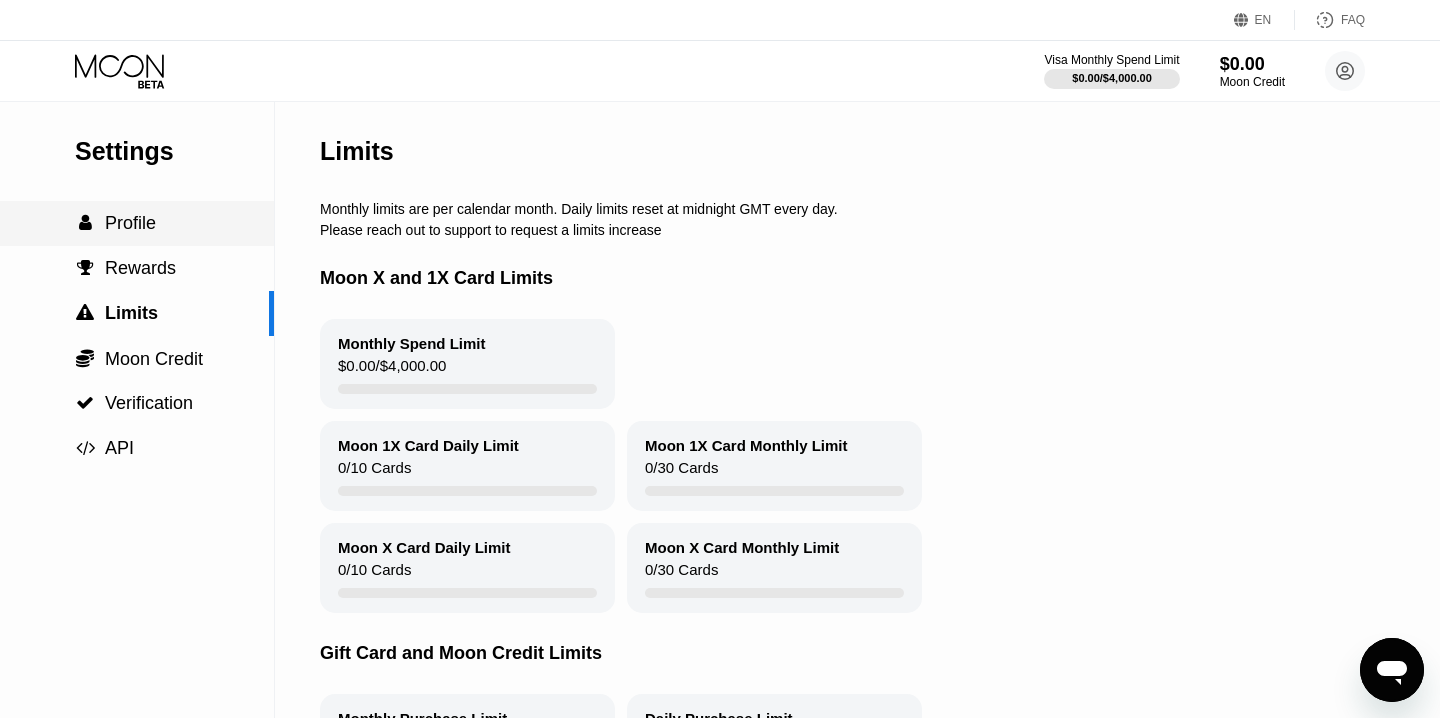 click on " Profile" at bounding box center (115, 223) 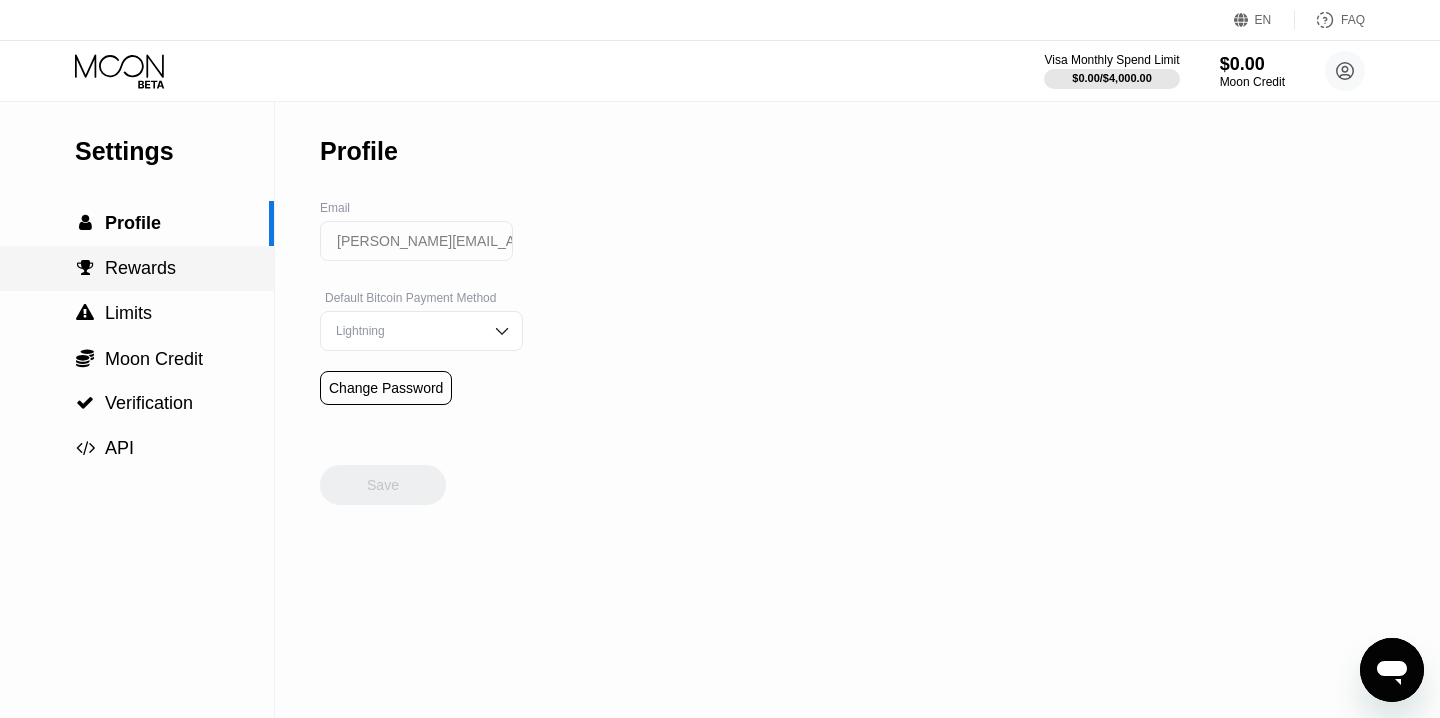 click on " Rewards" at bounding box center [125, 268] 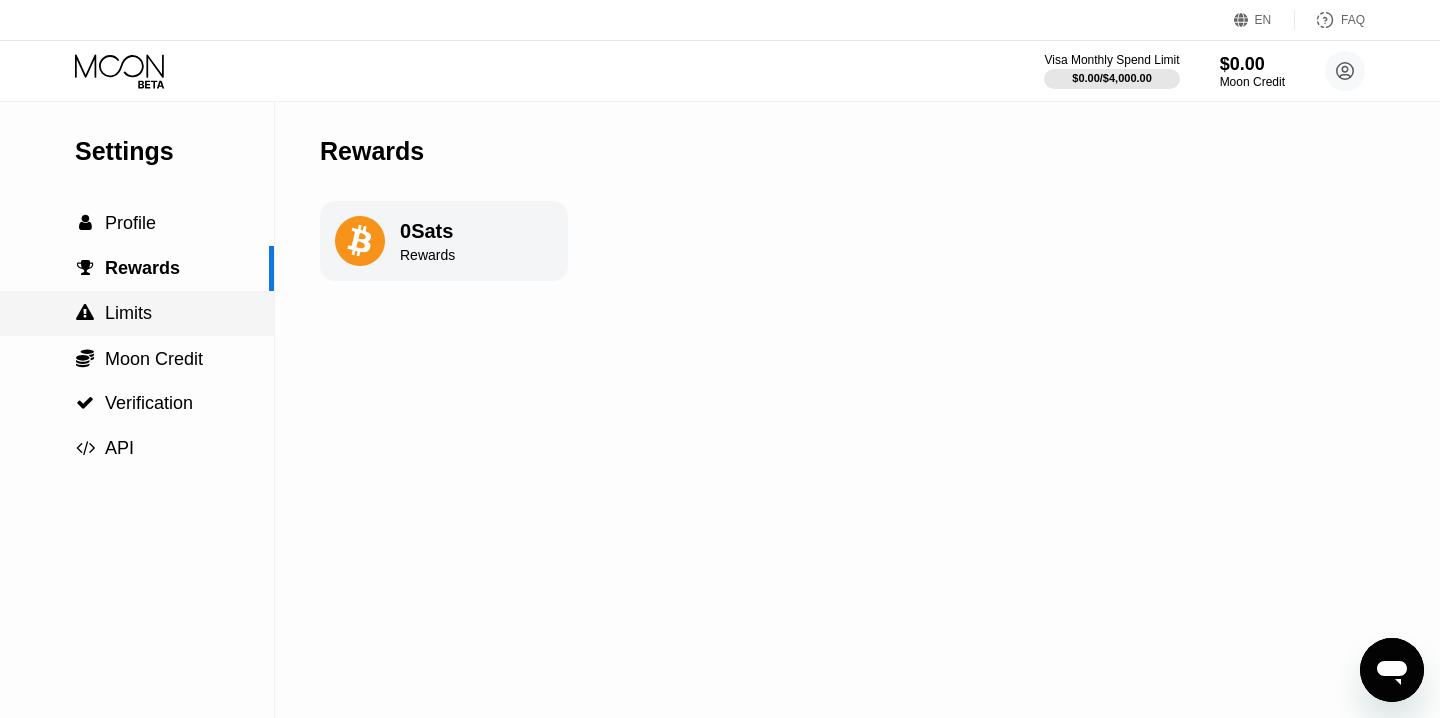 click on " Limits" at bounding box center (137, 313) 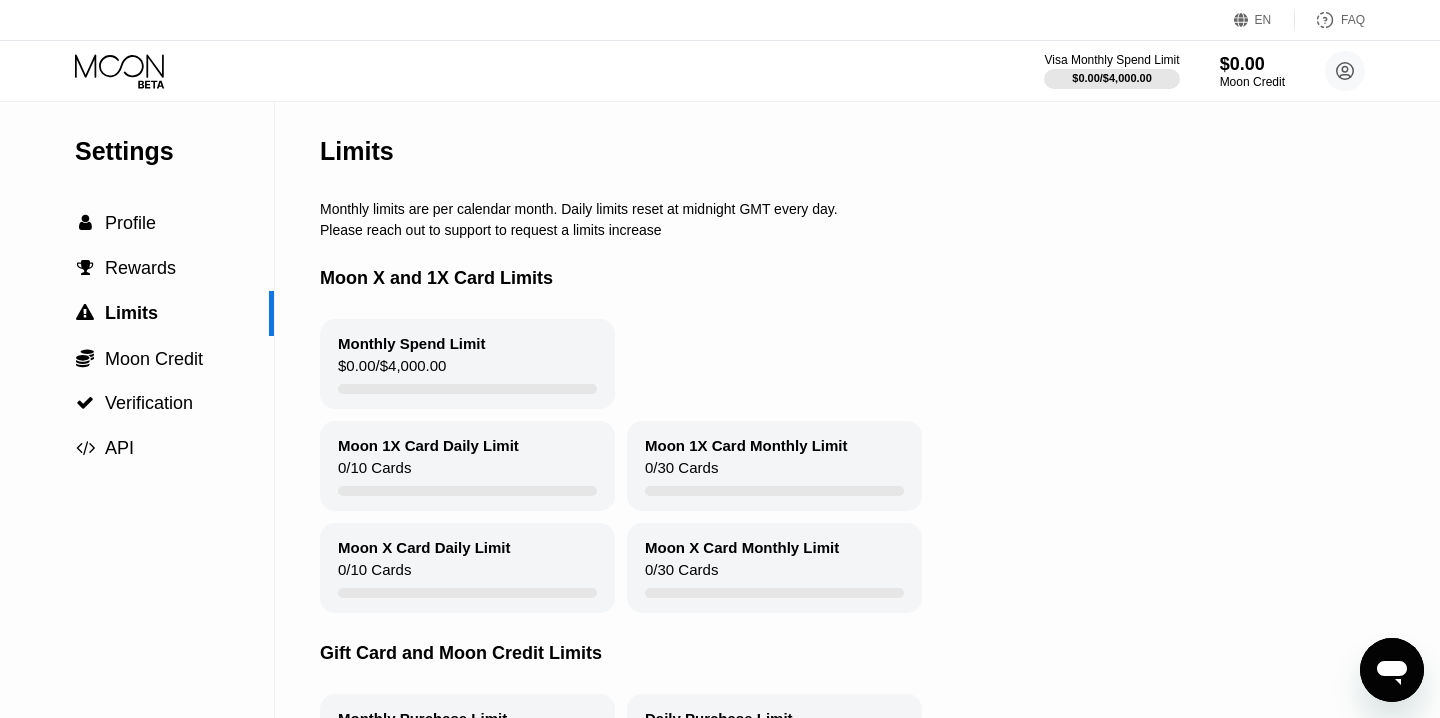 click on "Moon X and 1X Card Limits" at bounding box center (896, 278) 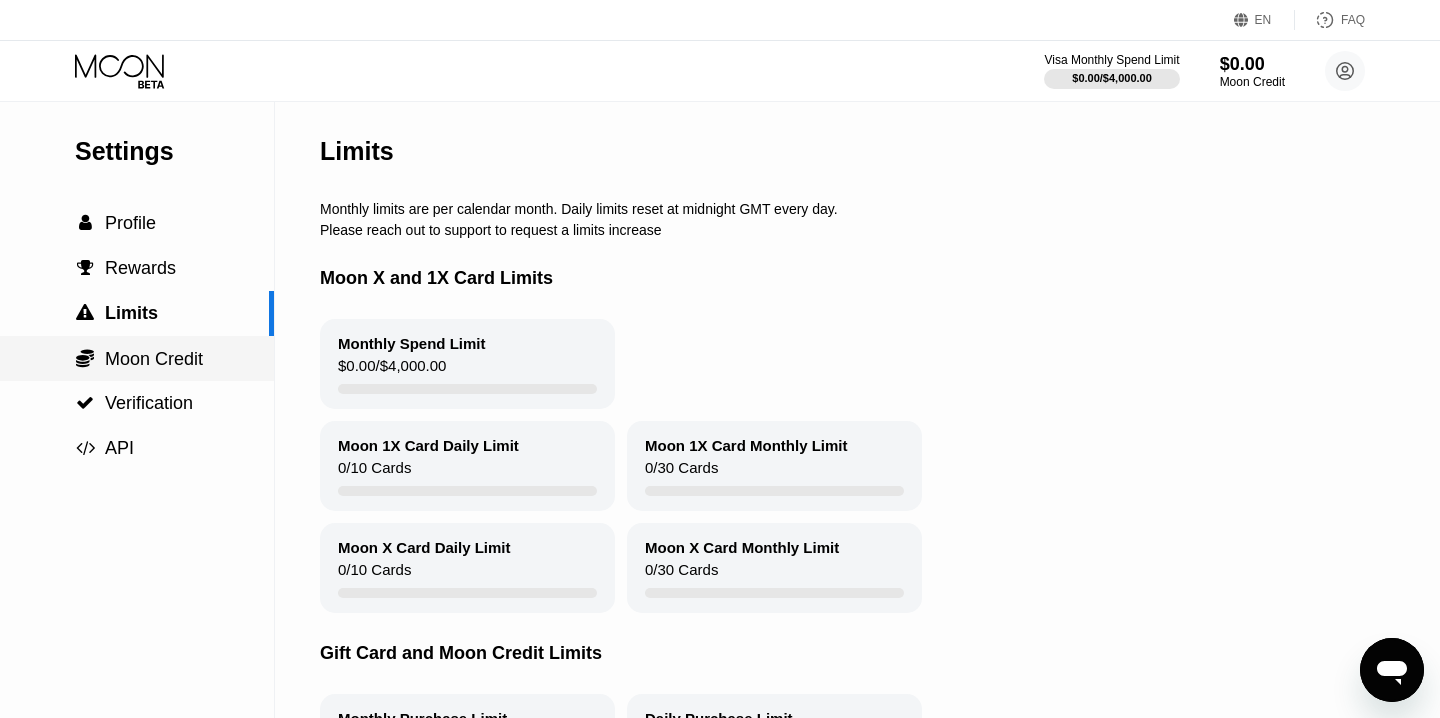 click on "Moon Credit" at bounding box center (154, 359) 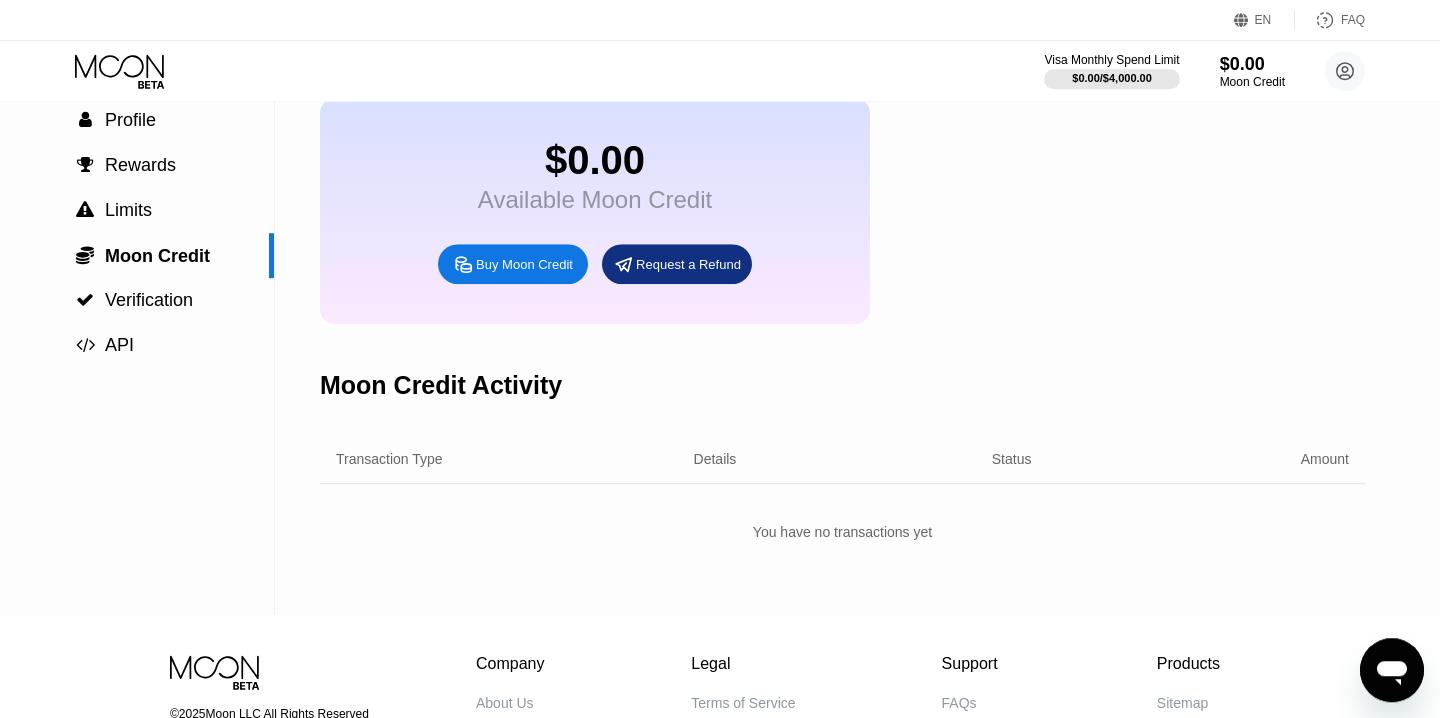 scroll, scrollTop: 0, scrollLeft: 0, axis: both 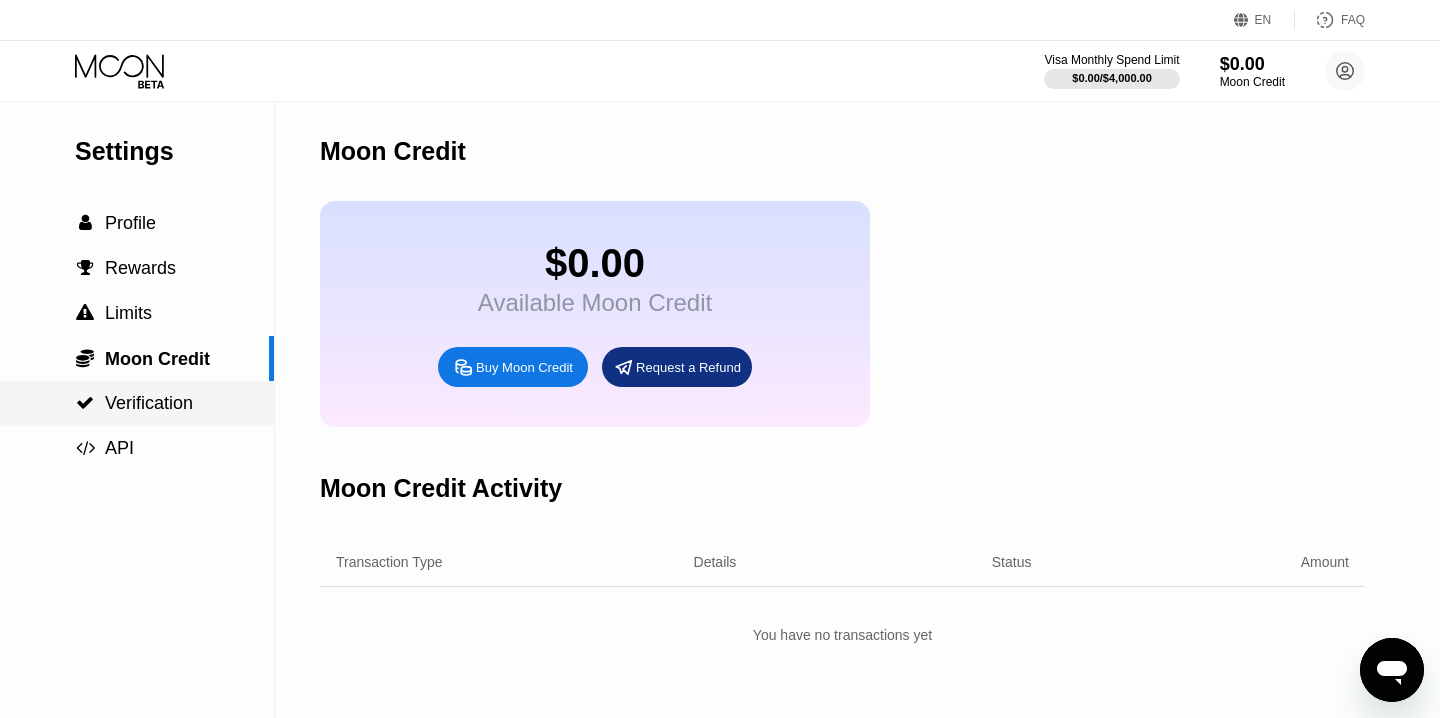 click on " Verification" at bounding box center (137, 403) 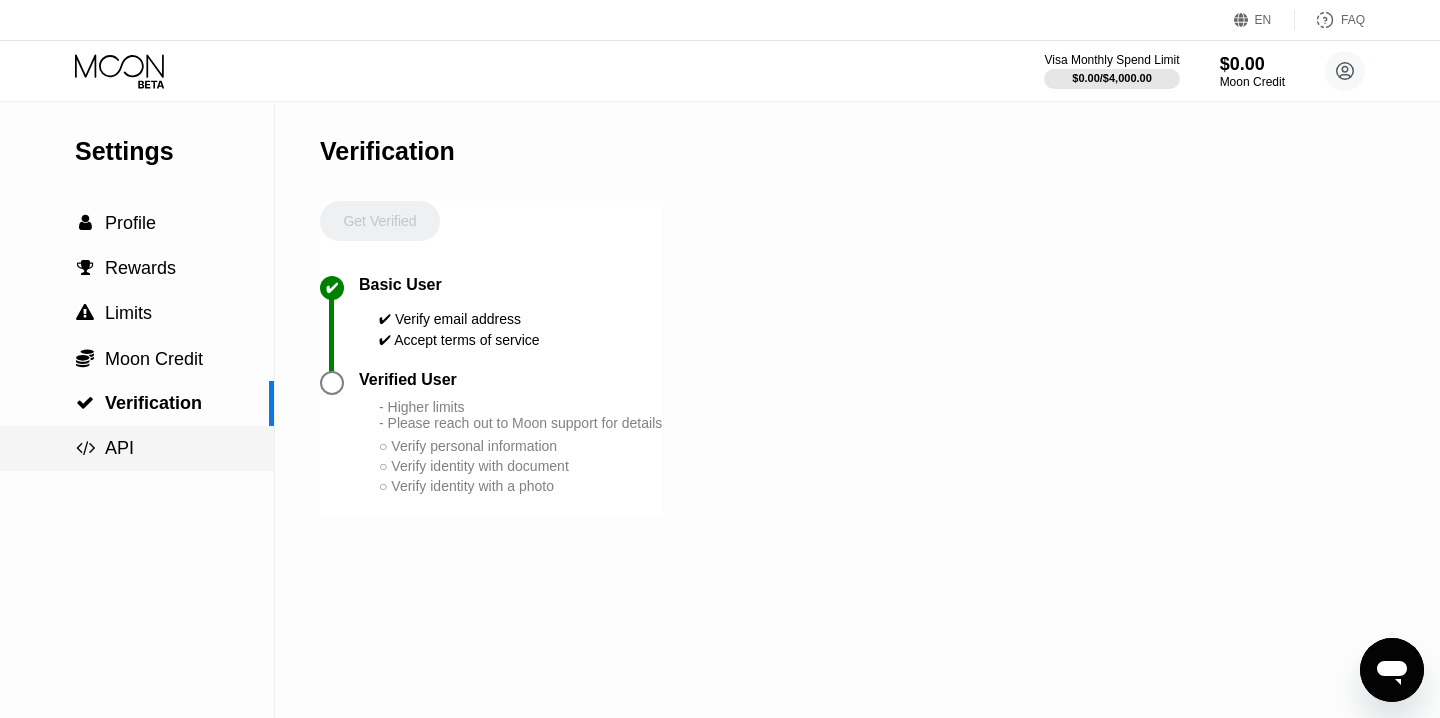 click on " API" at bounding box center [137, 448] 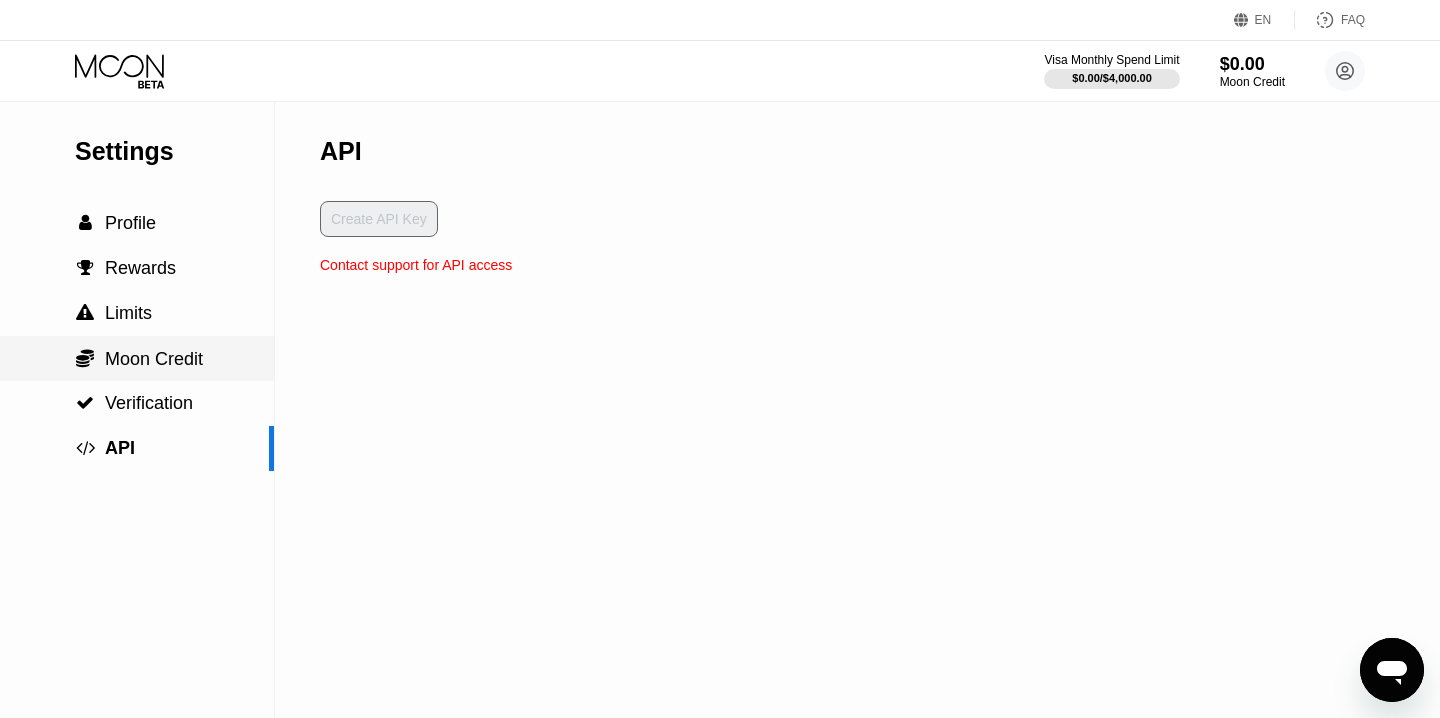 click on "Moon Credit" at bounding box center [154, 359] 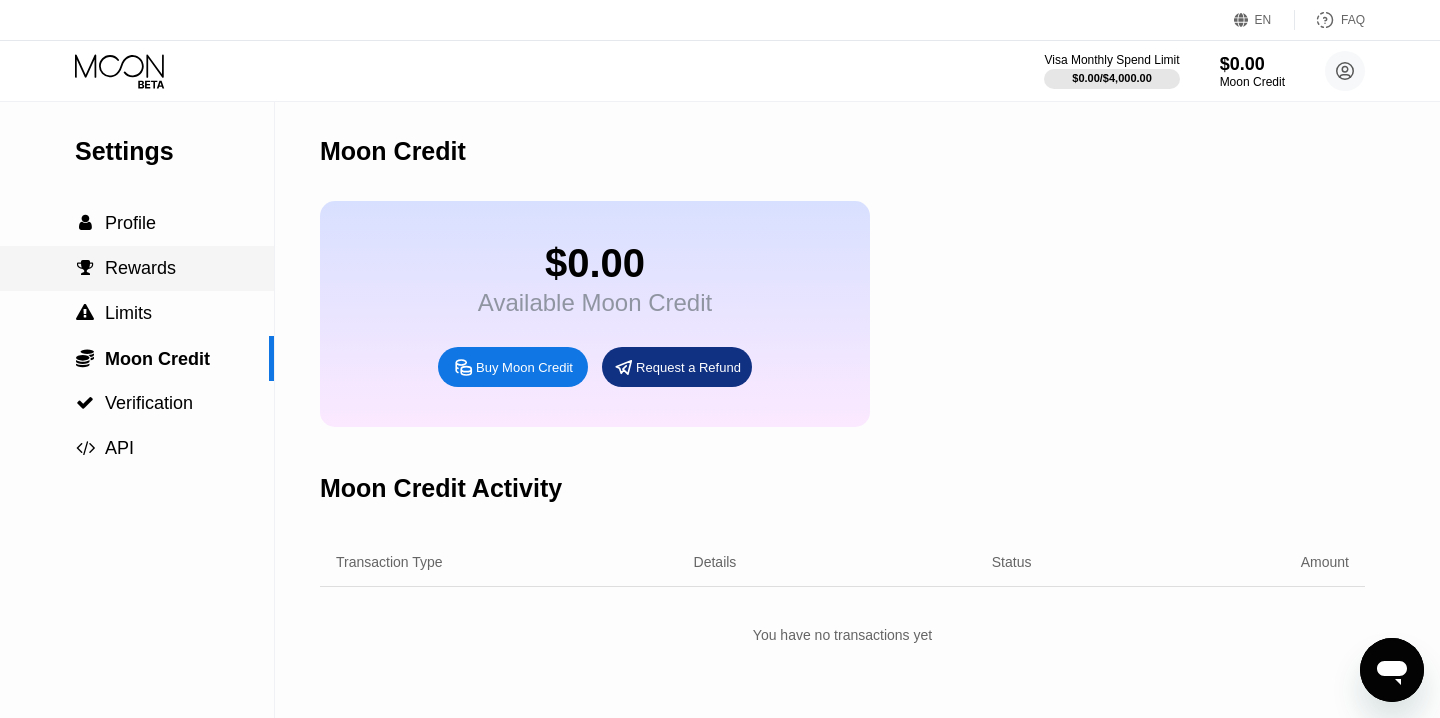 click on " Rewards" at bounding box center [137, 268] 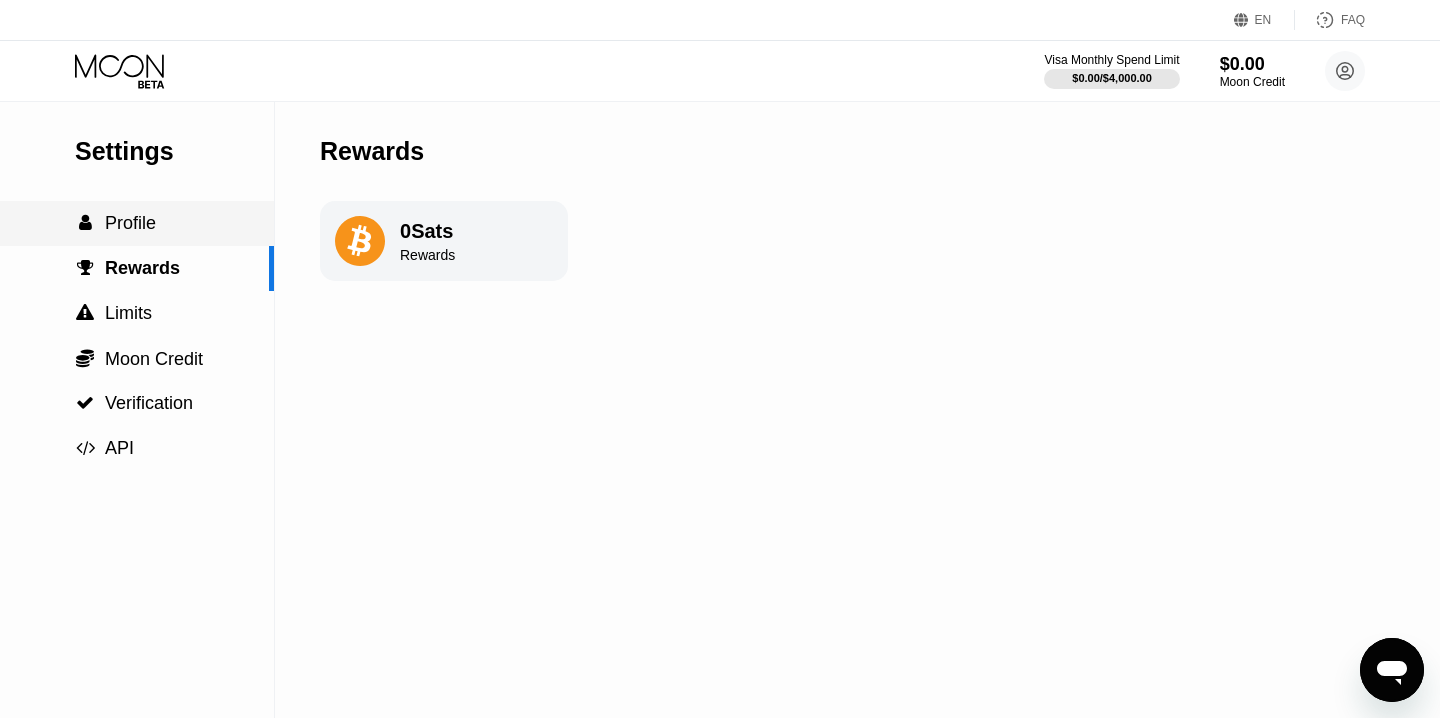click on "Profile" at bounding box center (130, 223) 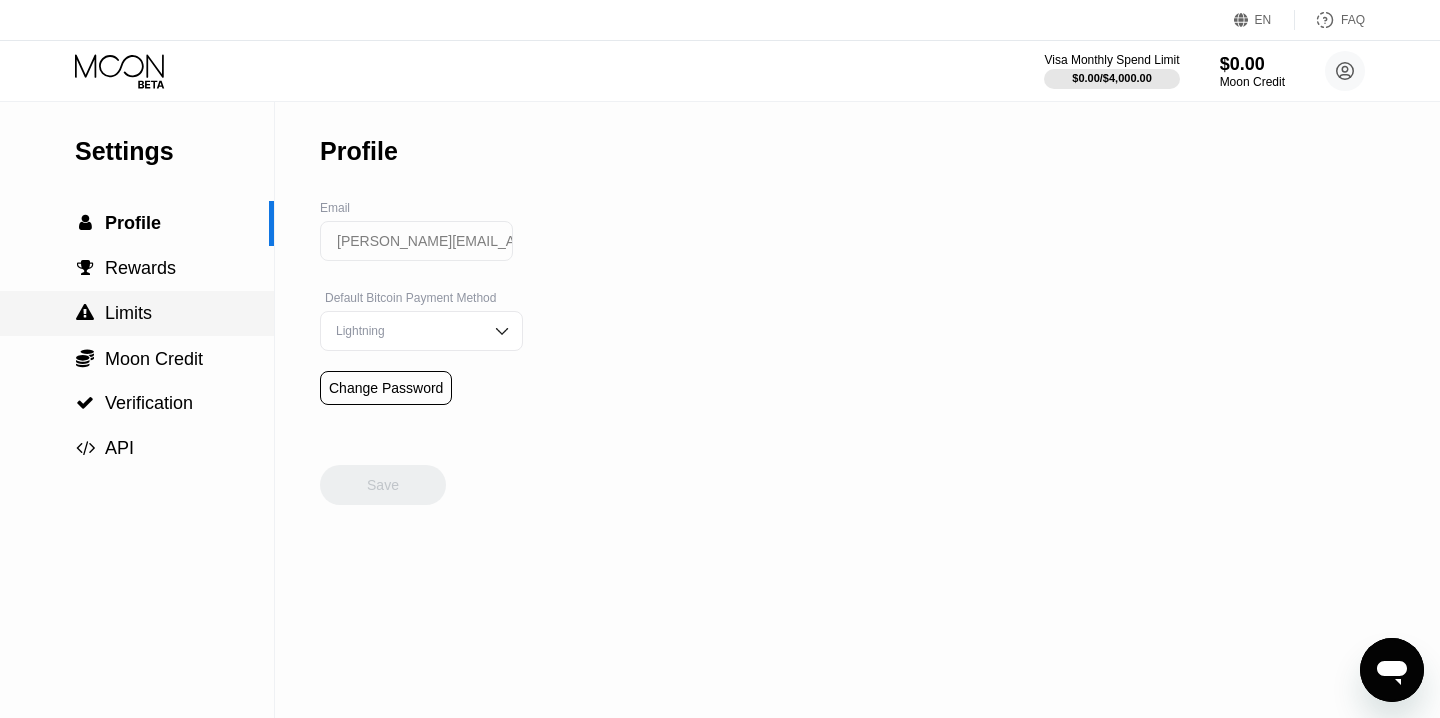 click on "Limits" at bounding box center [128, 313] 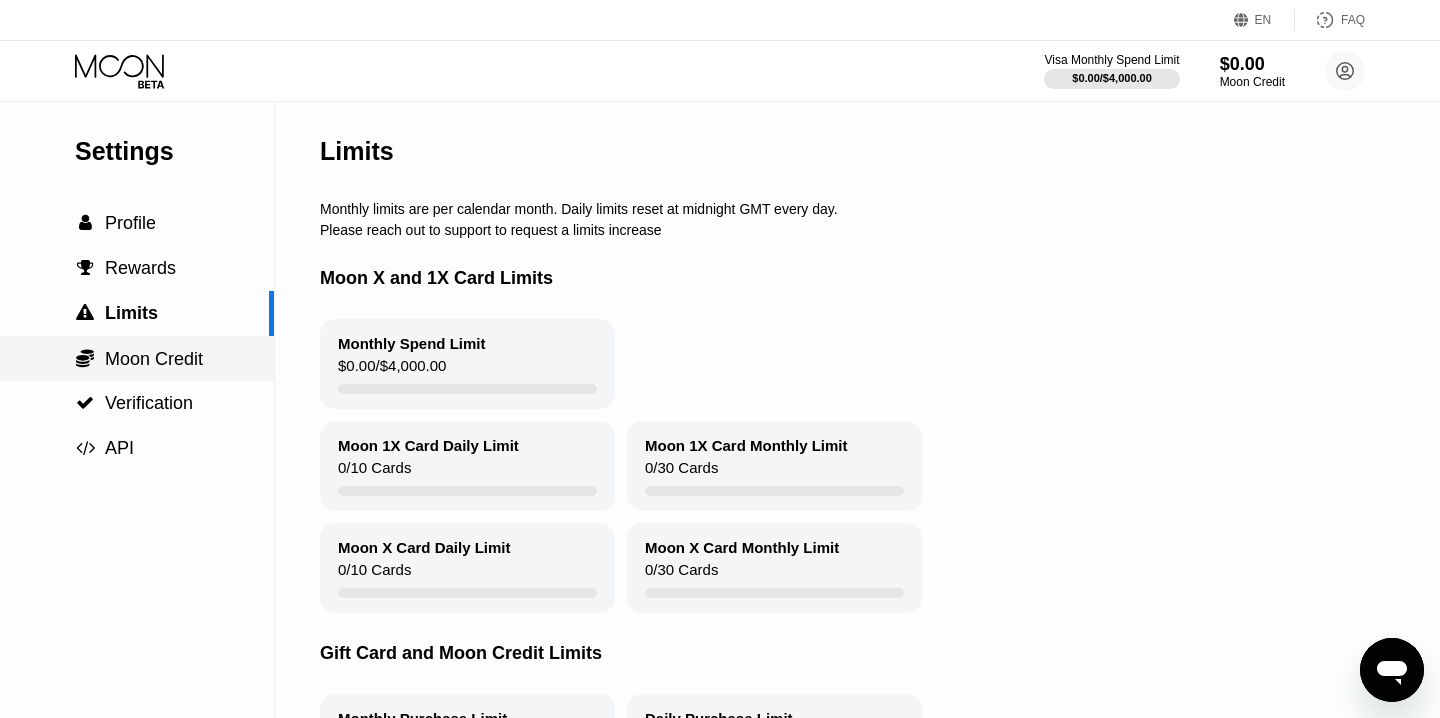 click on "Moon Credit" at bounding box center [154, 359] 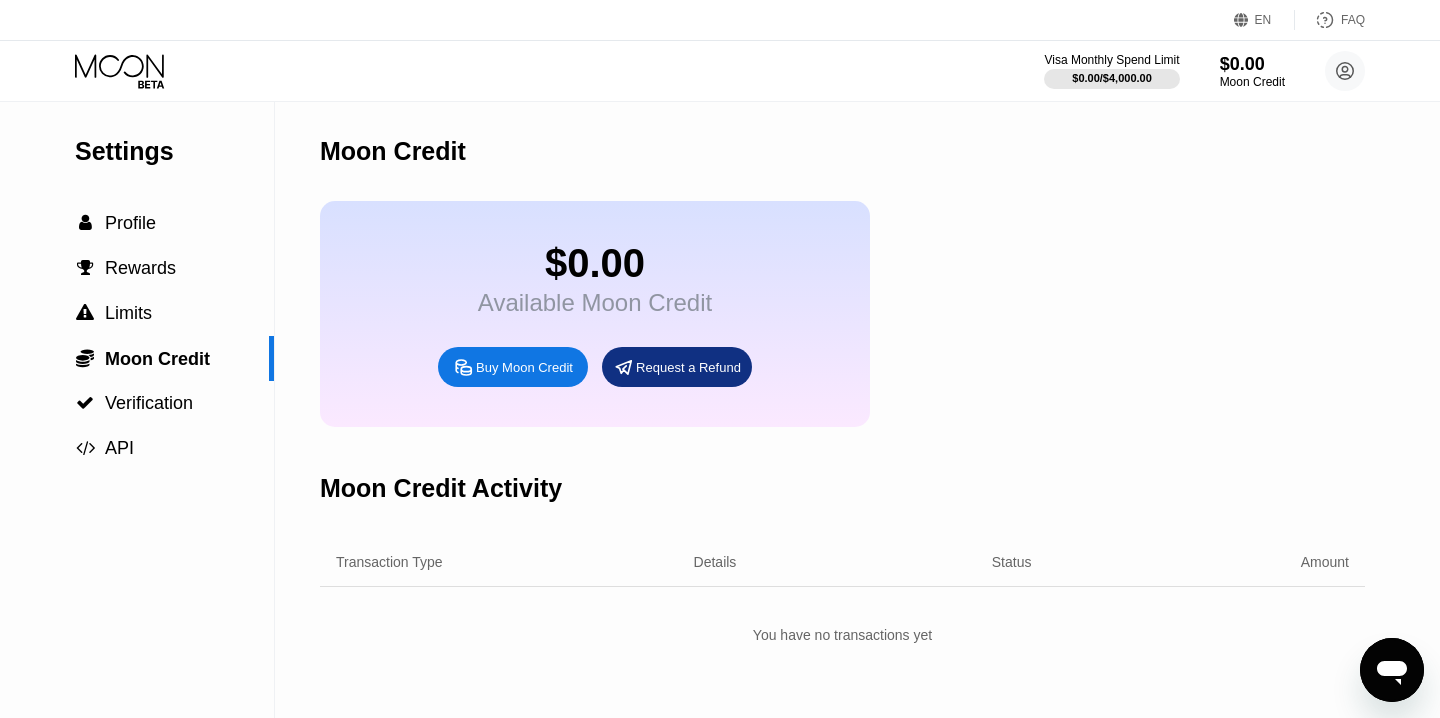 click on "Available Moon Credit" at bounding box center [595, 303] 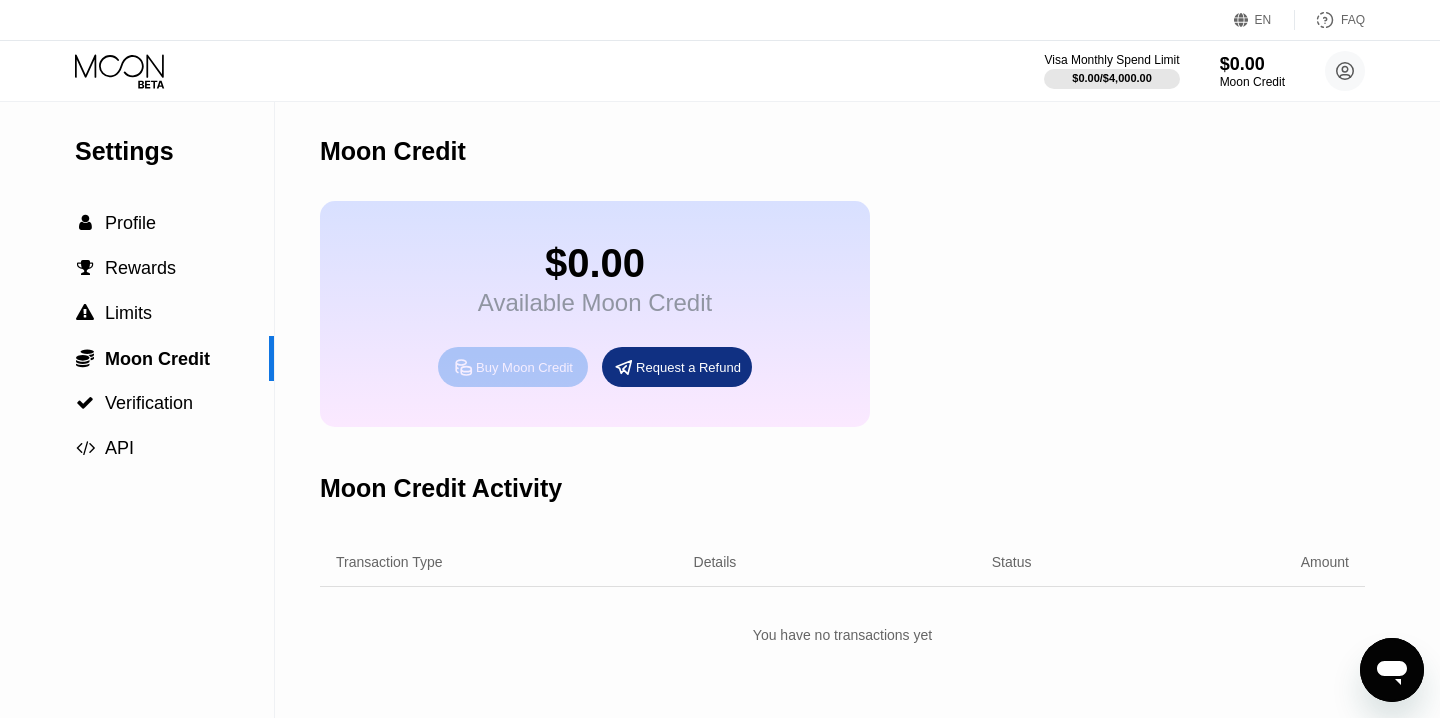 click on "Buy Moon Credit" at bounding box center (524, 367) 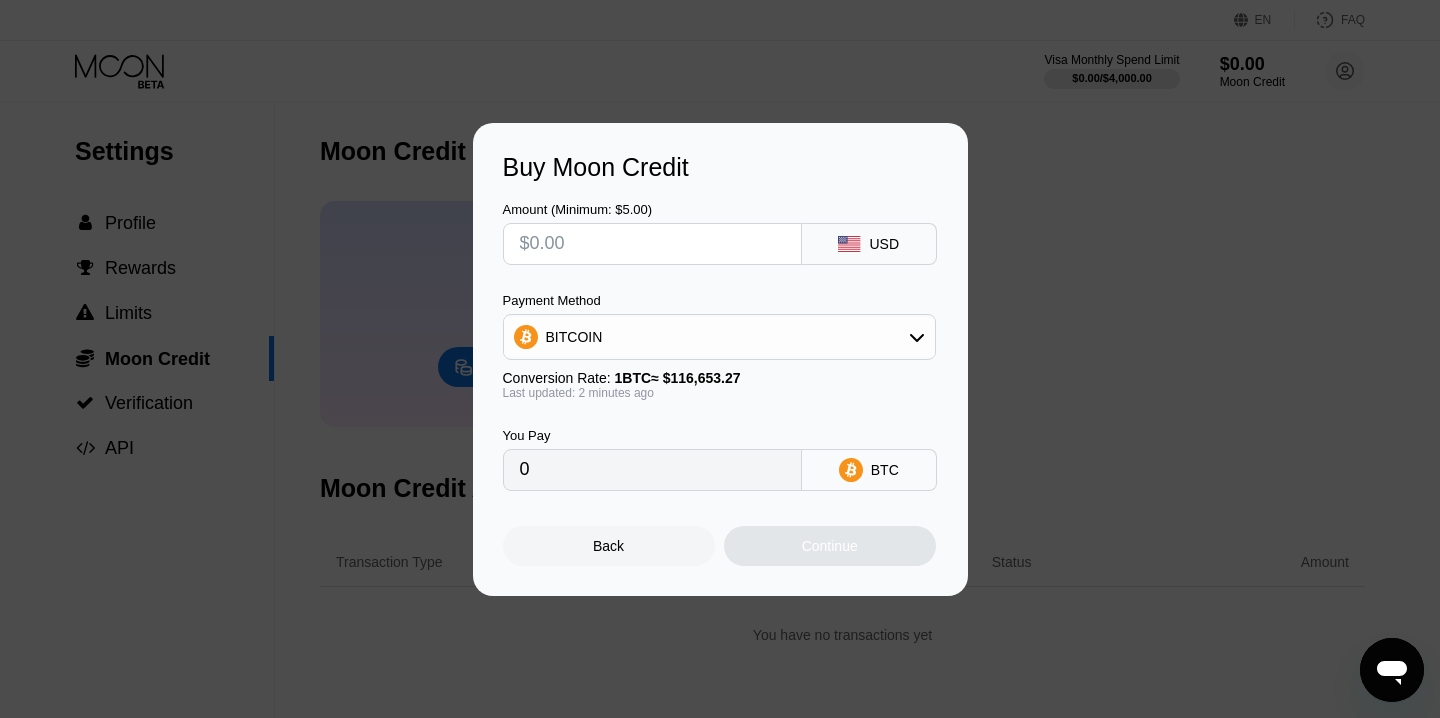 drag, startPoint x: 611, startPoint y: 259, endPoint x: 592, endPoint y: 251, distance: 20.615528 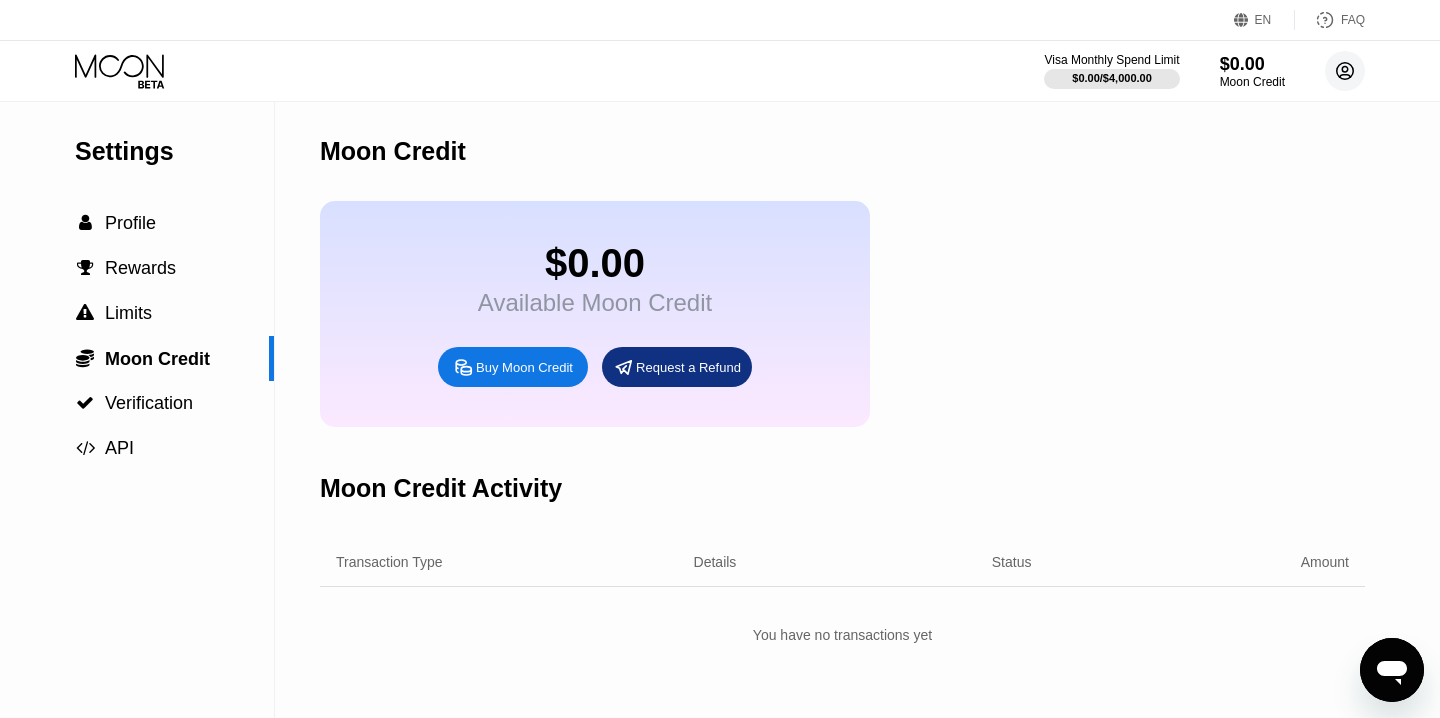 click 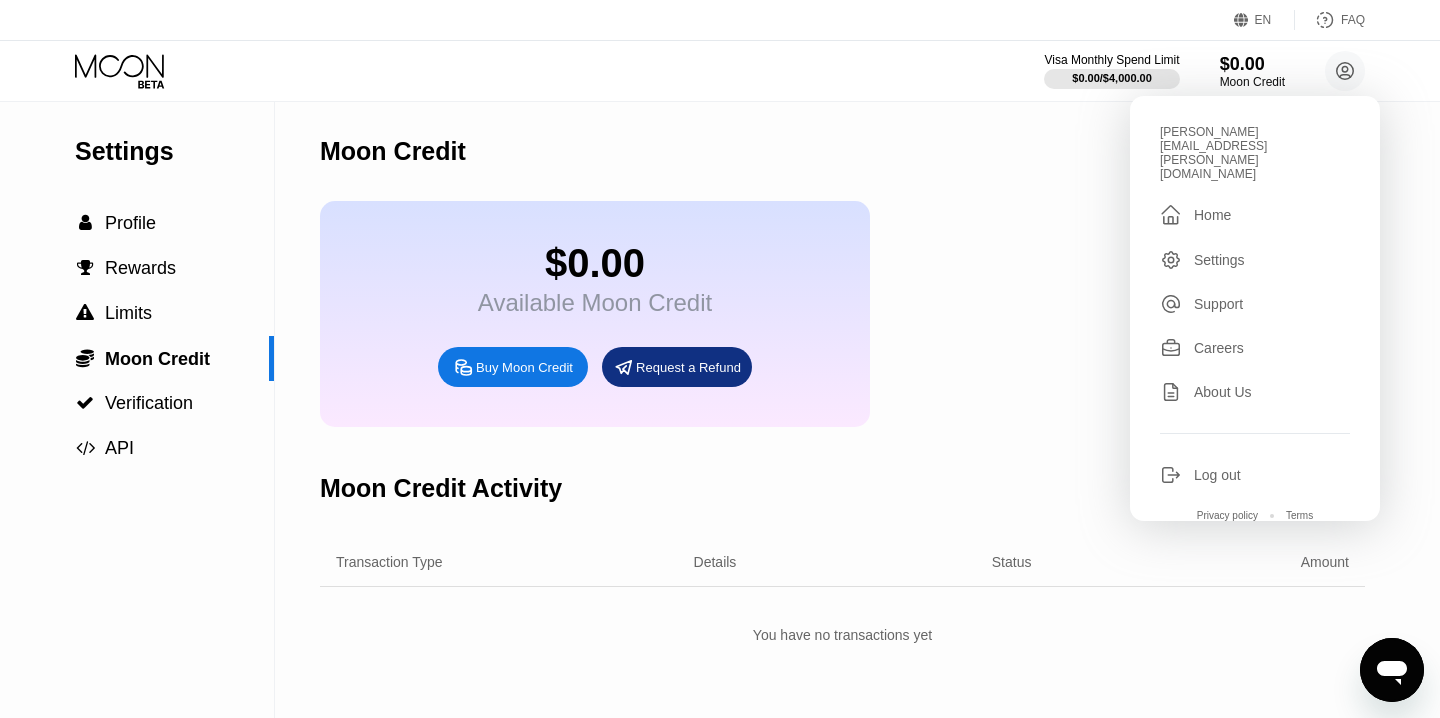 click on "Settings" at bounding box center (1219, 260) 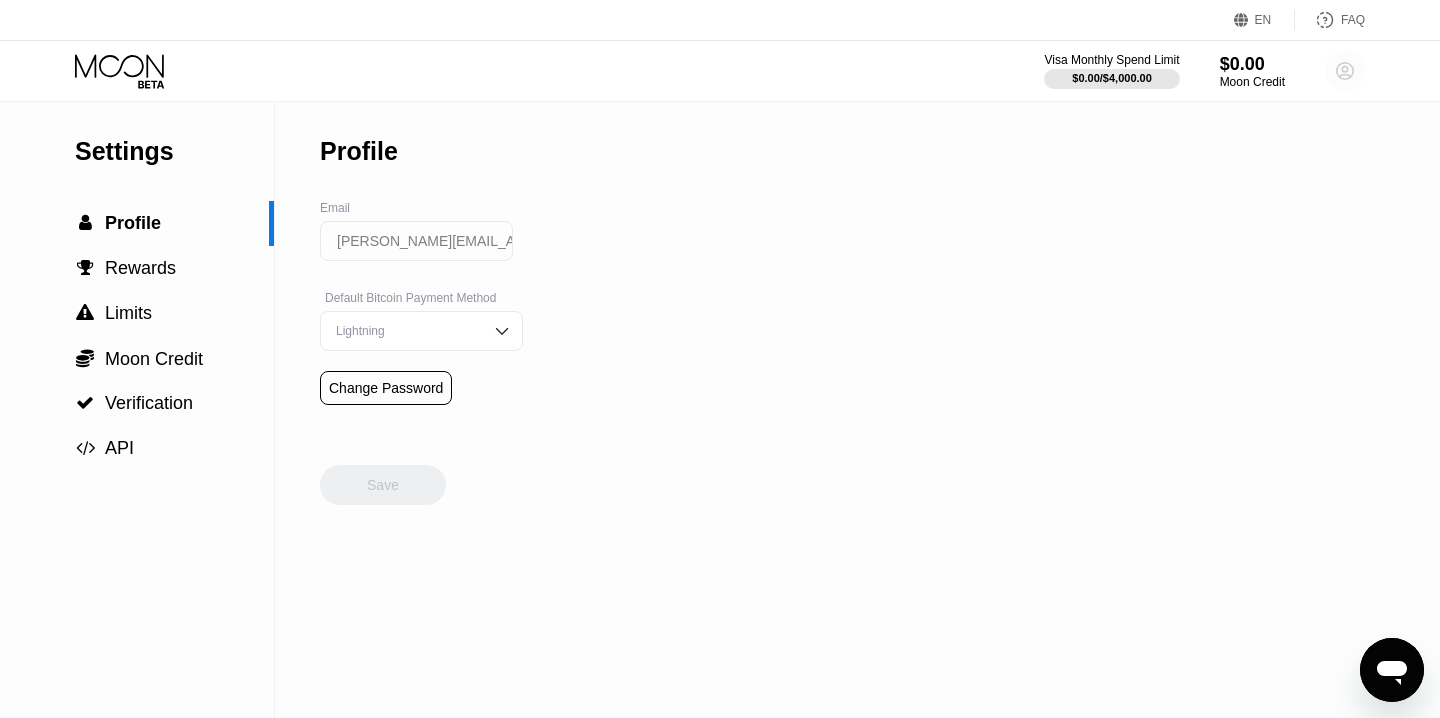 click 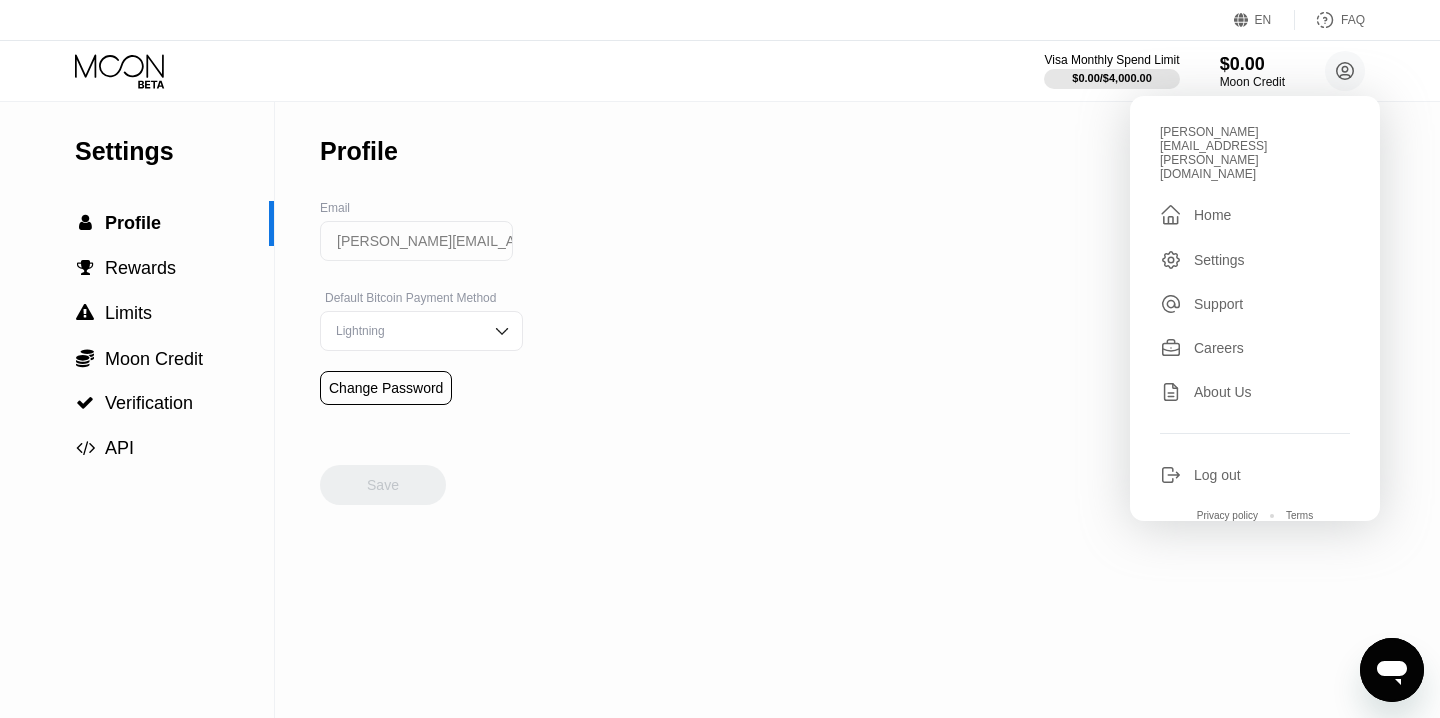 click on "[PERSON_NAME][EMAIL_ADDRESS][PERSON_NAME][DOMAIN_NAME]  Home Settings Support Careers About Us Log out Privacy policy Terms" at bounding box center (1255, 308) 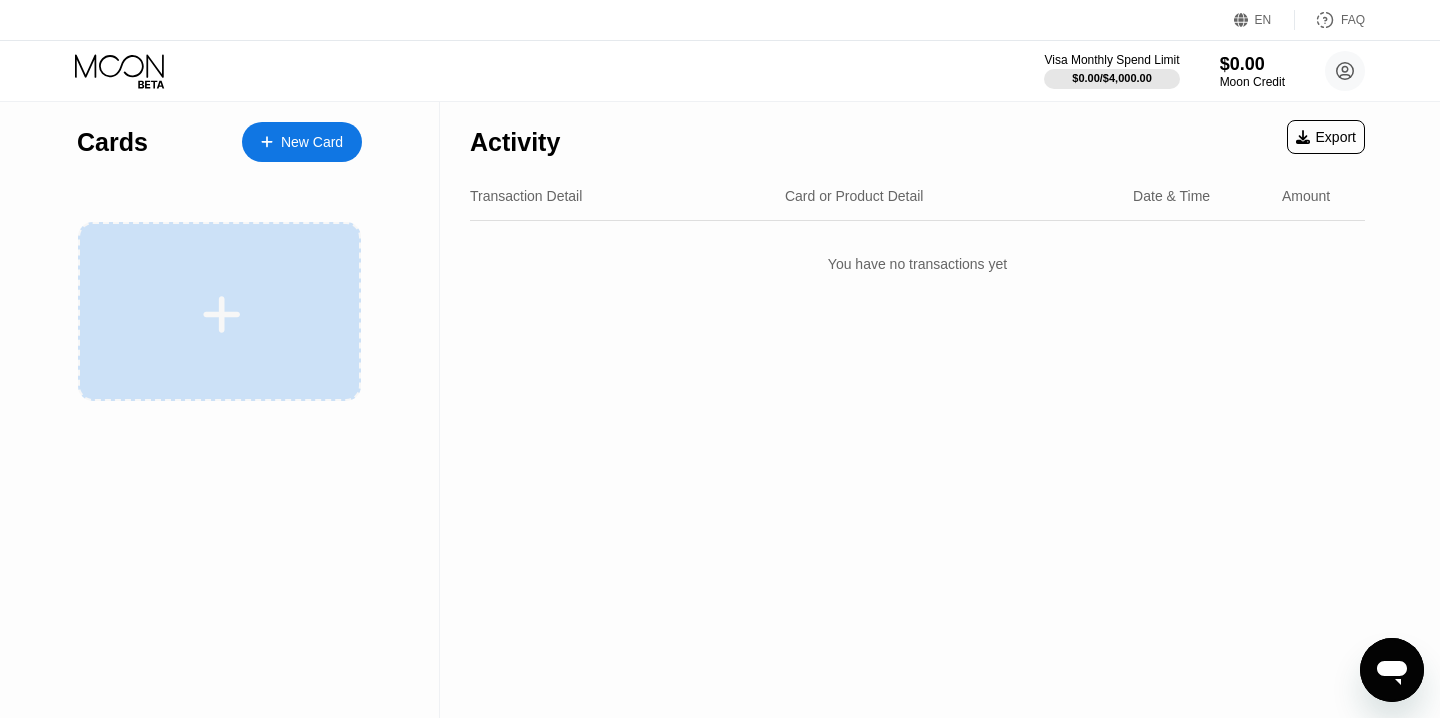 click at bounding box center [219, 311] 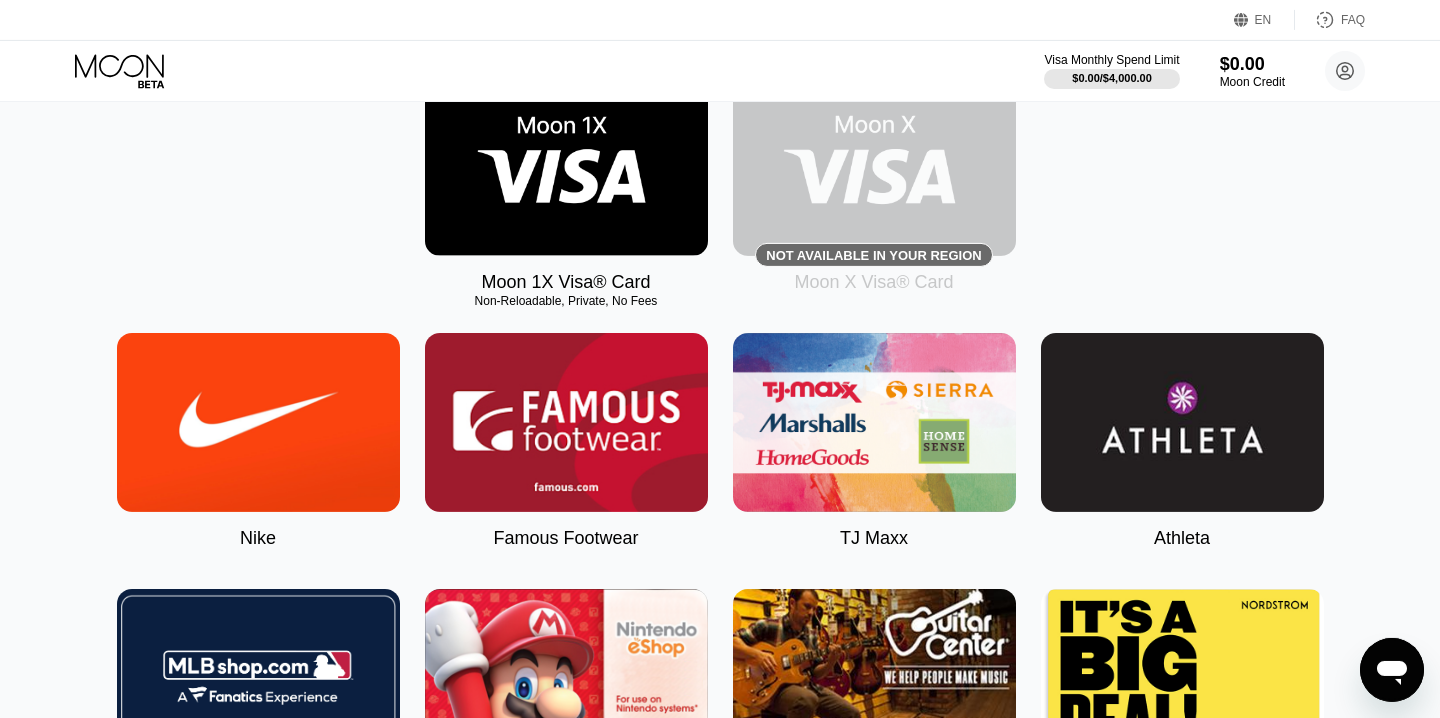 scroll, scrollTop: 228, scrollLeft: 0, axis: vertical 